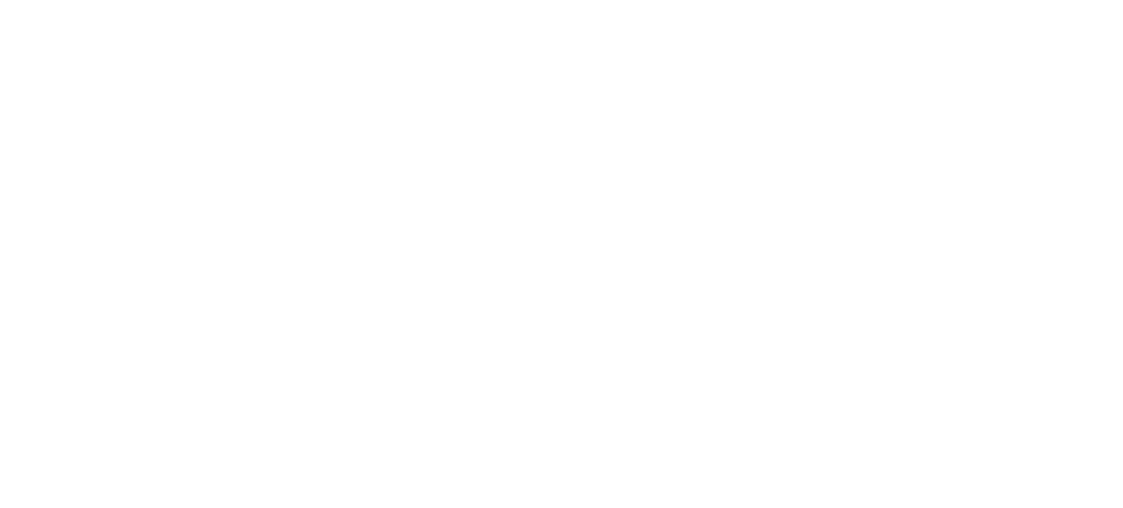scroll, scrollTop: 0, scrollLeft: 0, axis: both 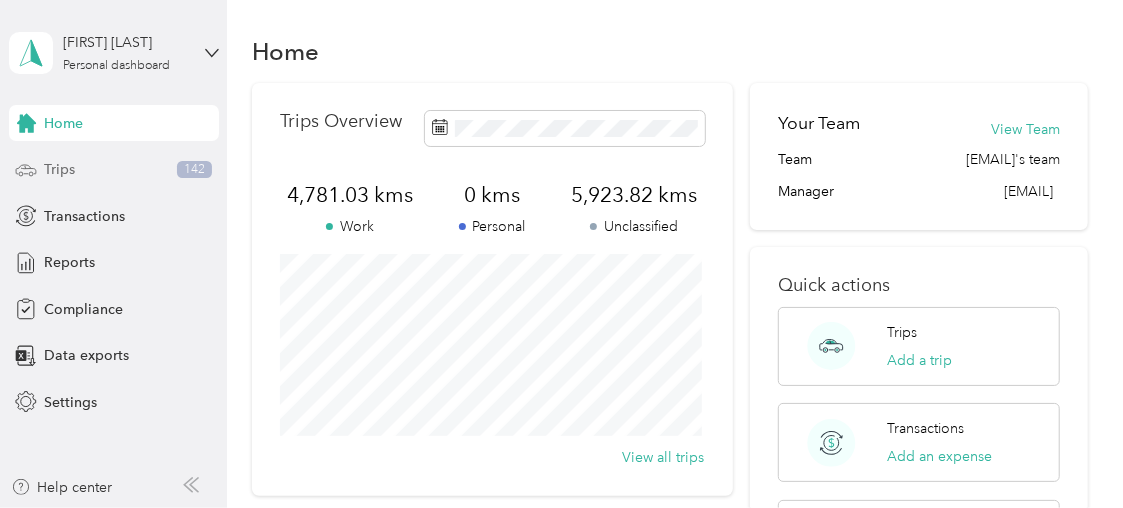 click on "Trips [NUMBER]" at bounding box center (114, 170) 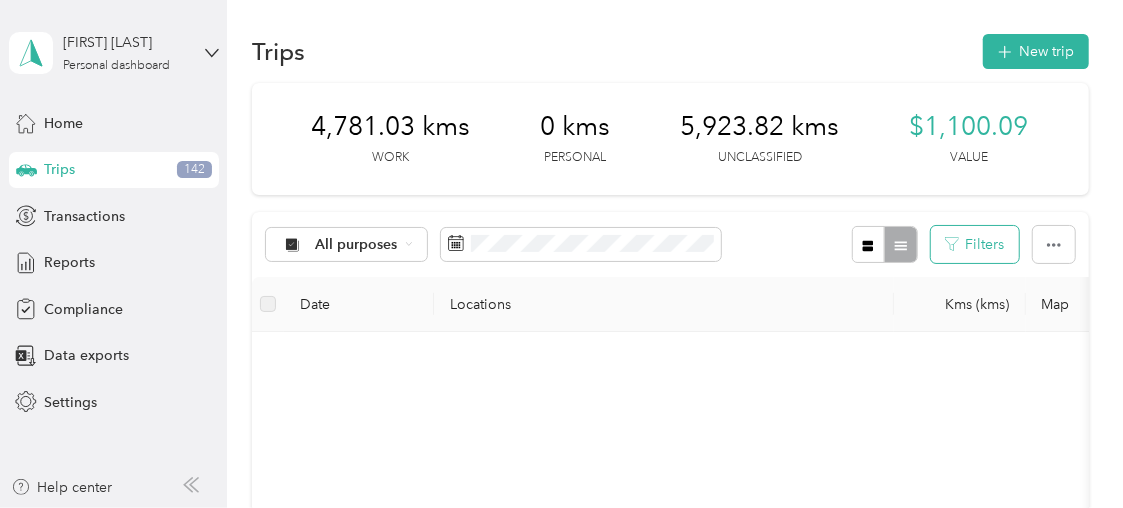 click on "Filters" at bounding box center [975, 244] 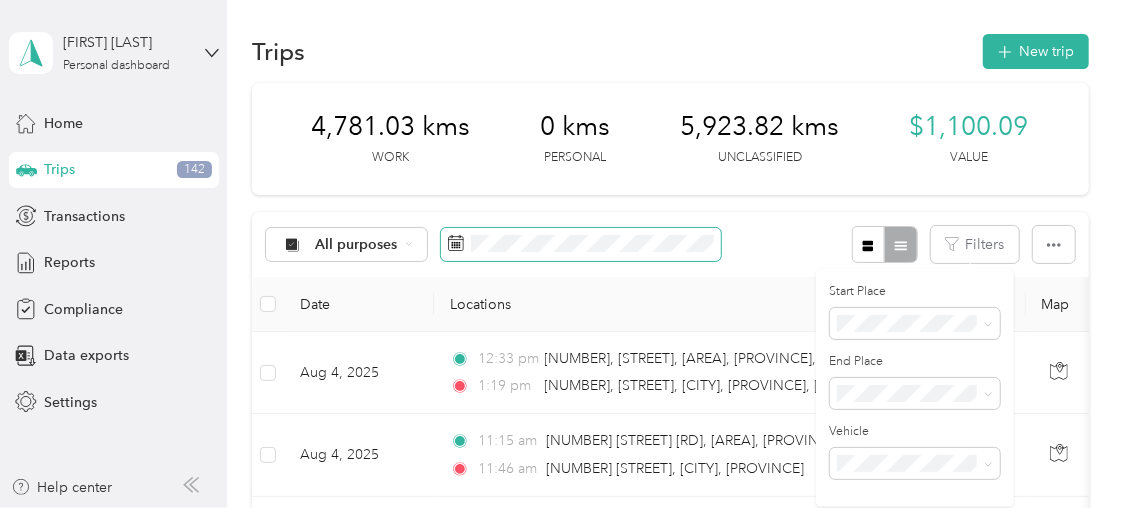 click 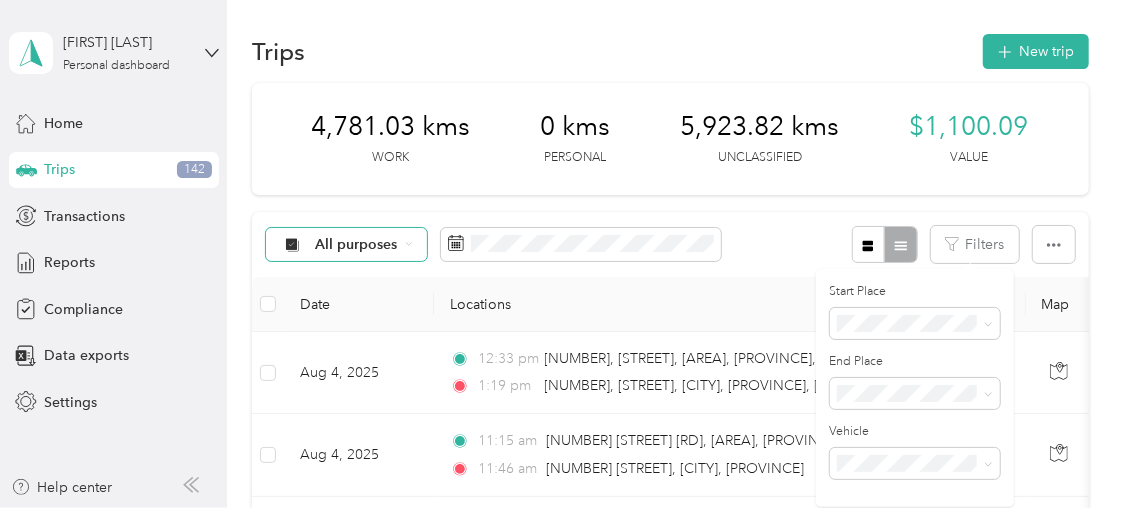 click on "All purposes" at bounding box center [347, 245] 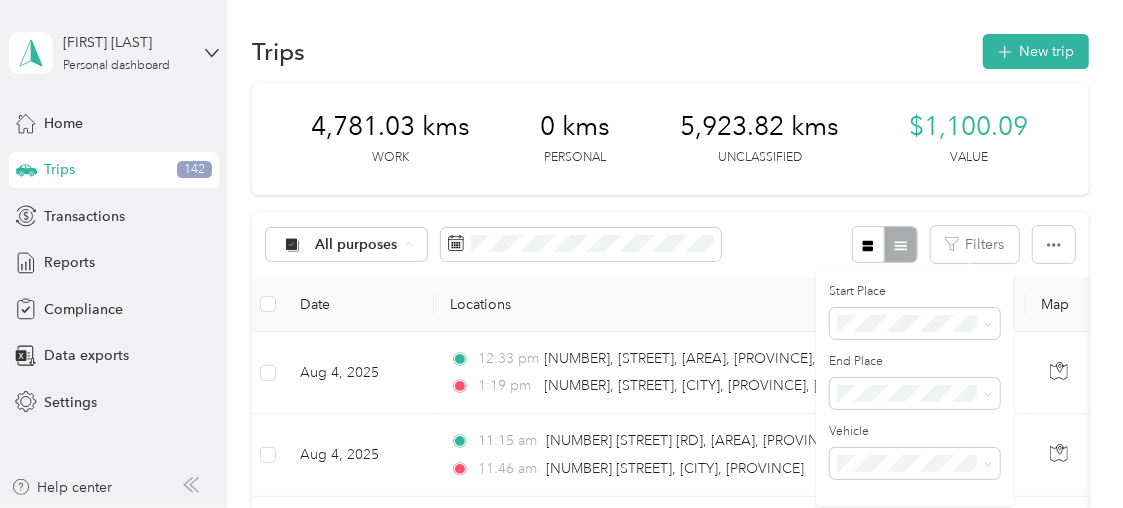 click at bounding box center [884, 244] 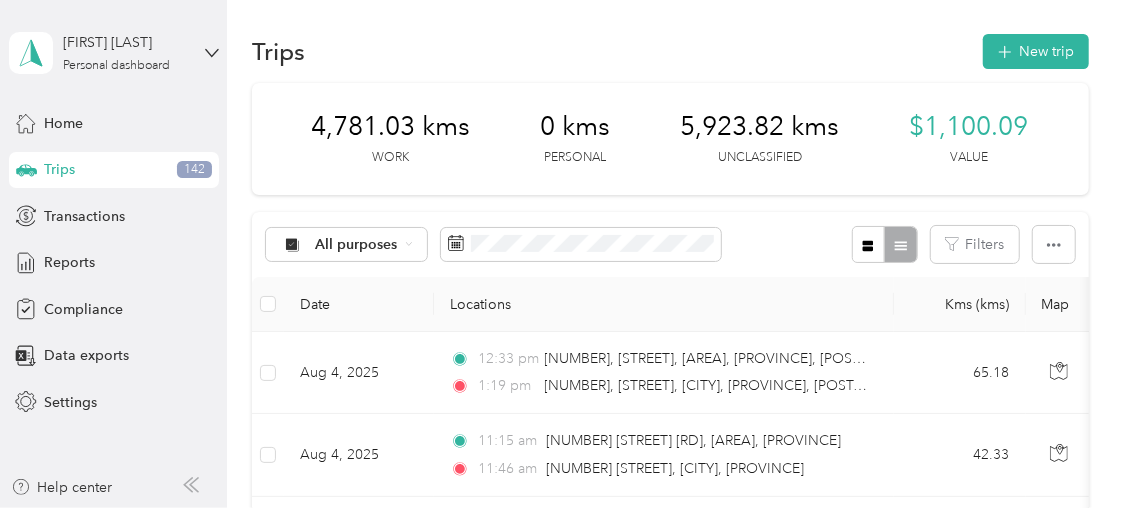 click at bounding box center [884, 244] 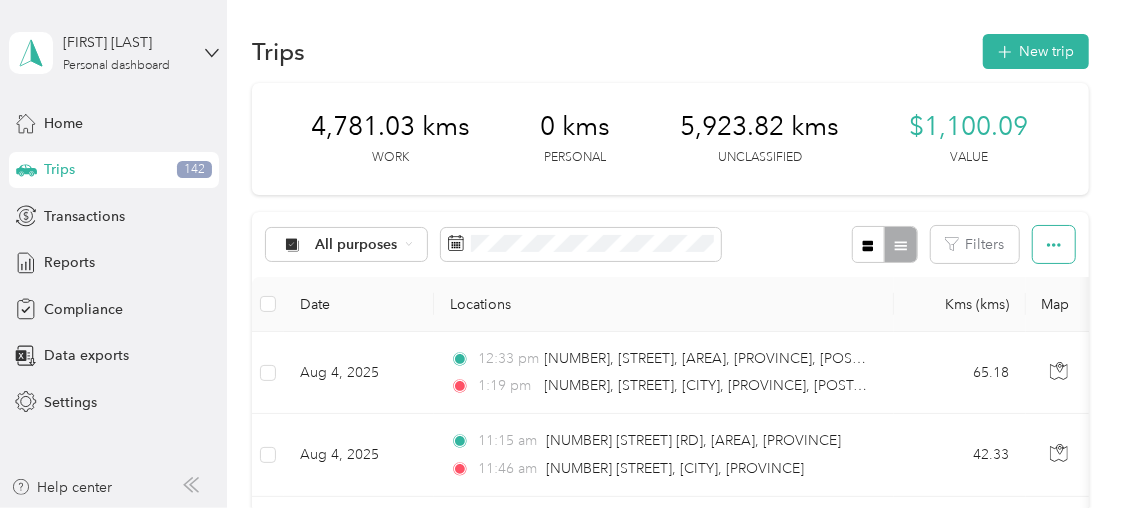 click at bounding box center [1054, 244] 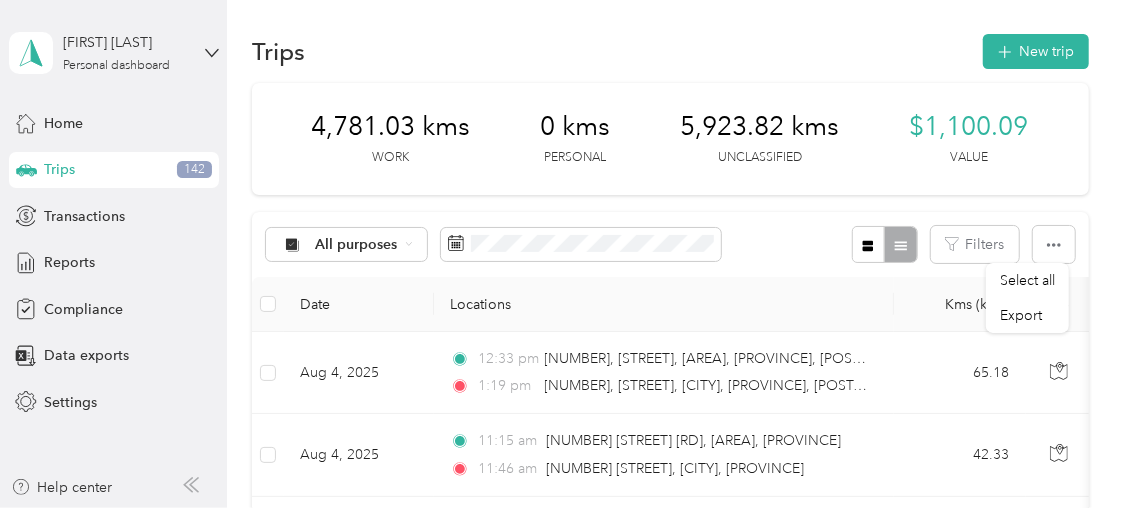 click on "All purposes Filters" at bounding box center (670, 244) 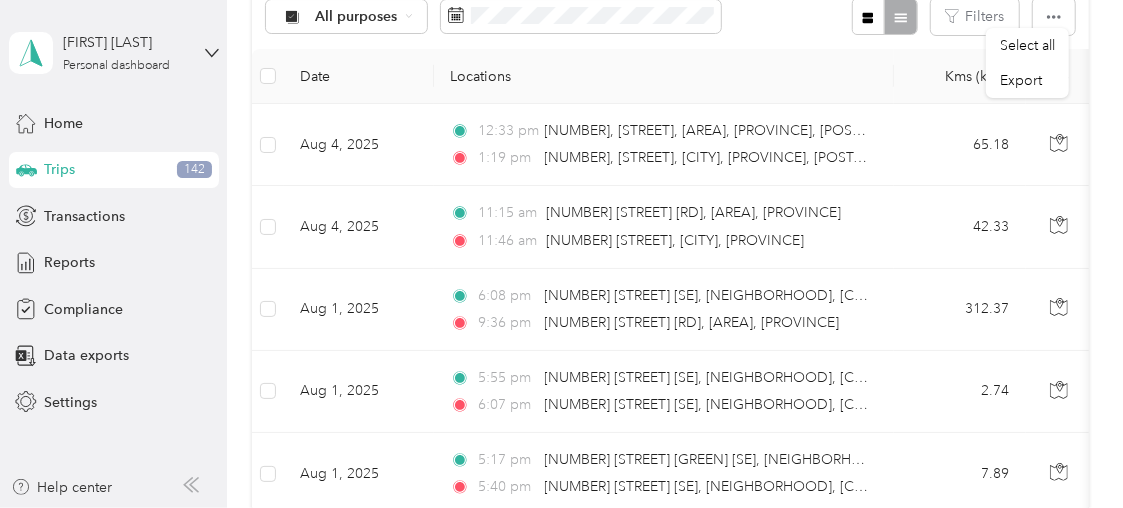 scroll, scrollTop: 247, scrollLeft: 0, axis: vertical 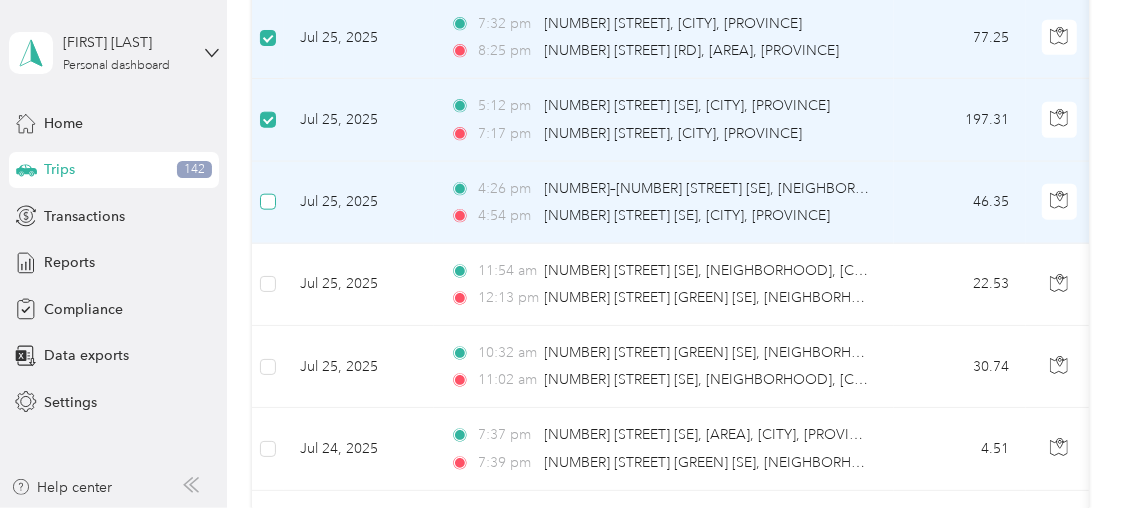 click at bounding box center [268, 202] 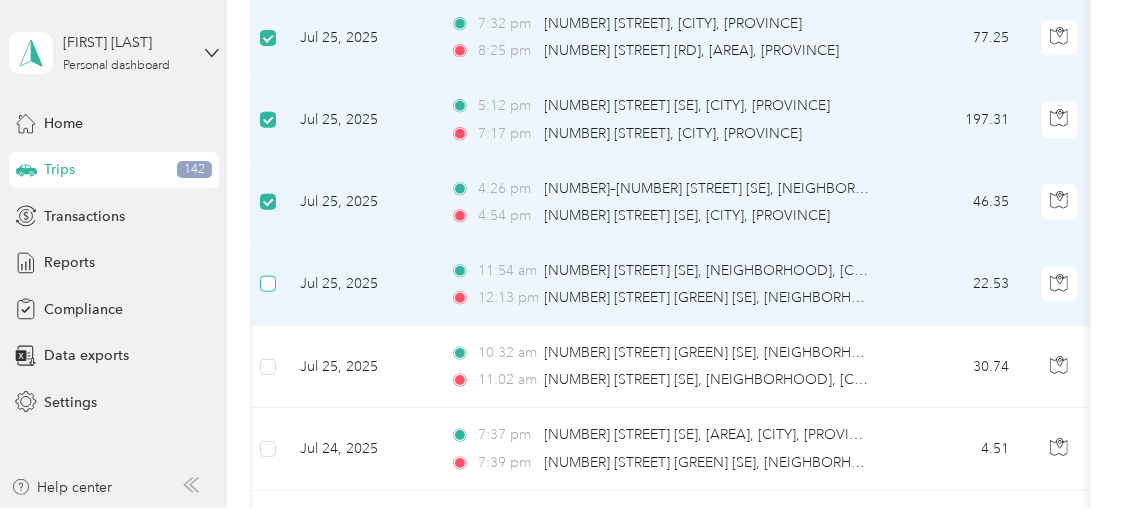 click at bounding box center [268, 284] 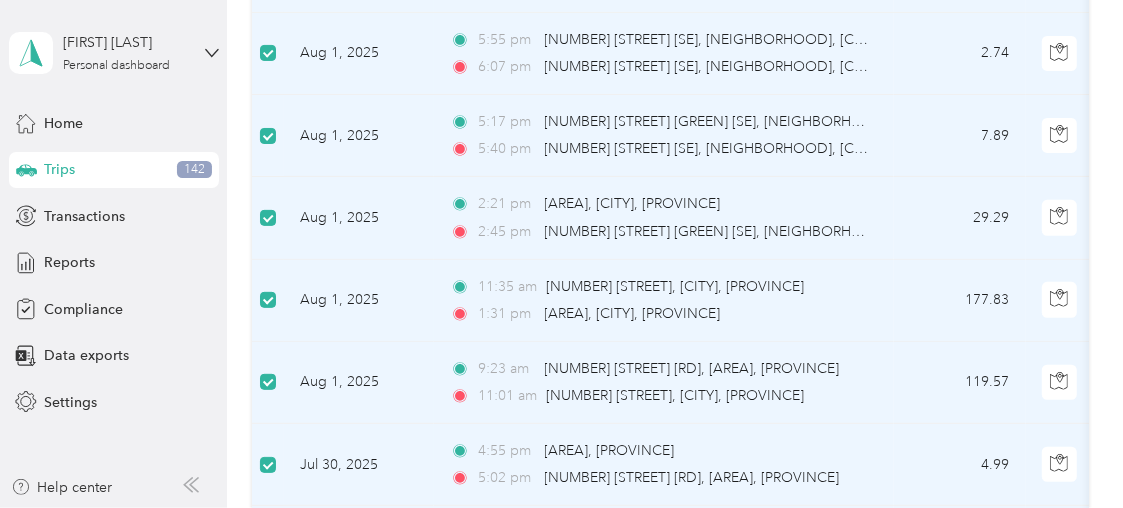 scroll, scrollTop: 497, scrollLeft: 0, axis: vertical 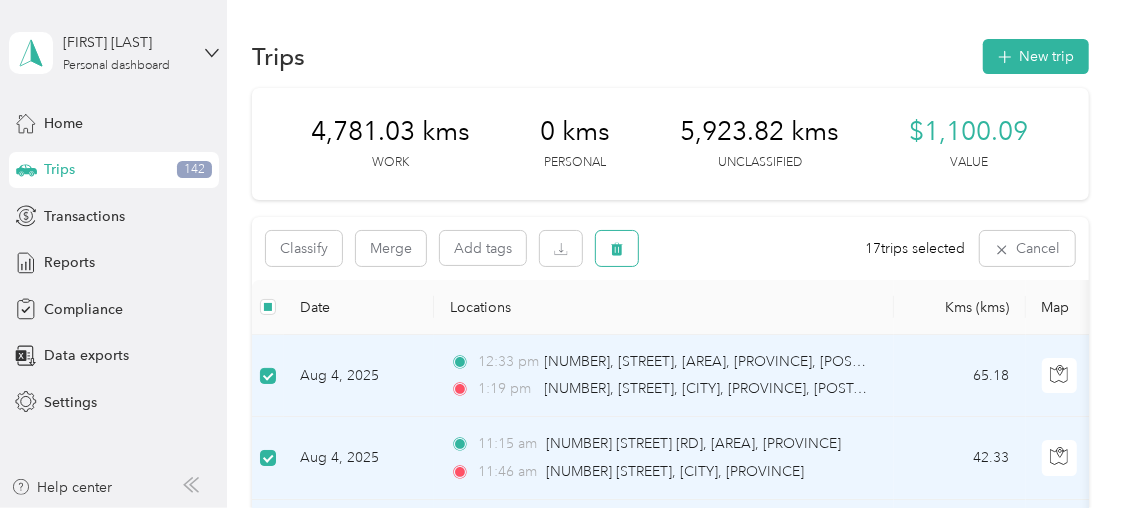 click 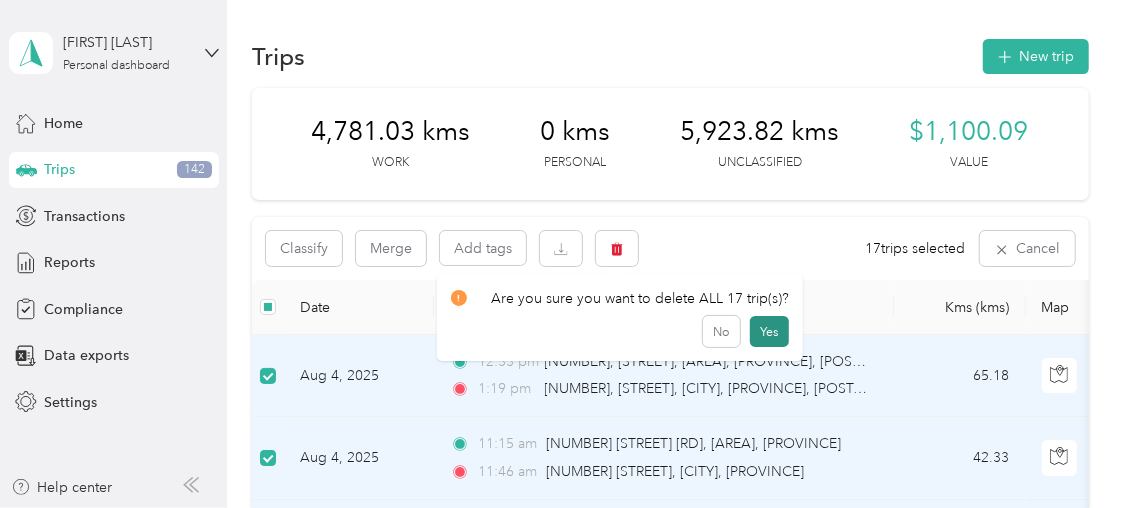 click on "Yes" at bounding box center [769, 332] 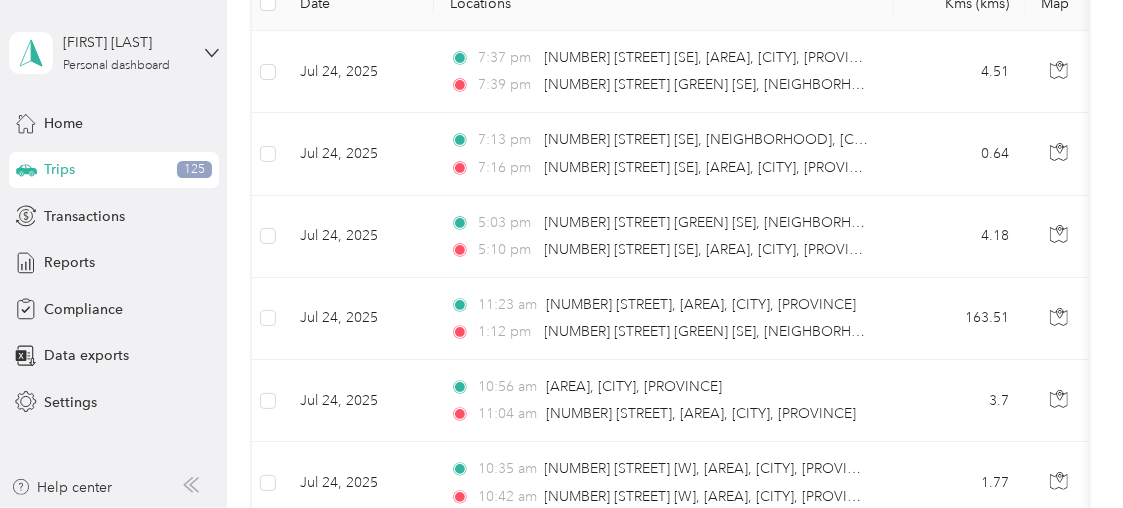 scroll, scrollTop: 316, scrollLeft: 0, axis: vertical 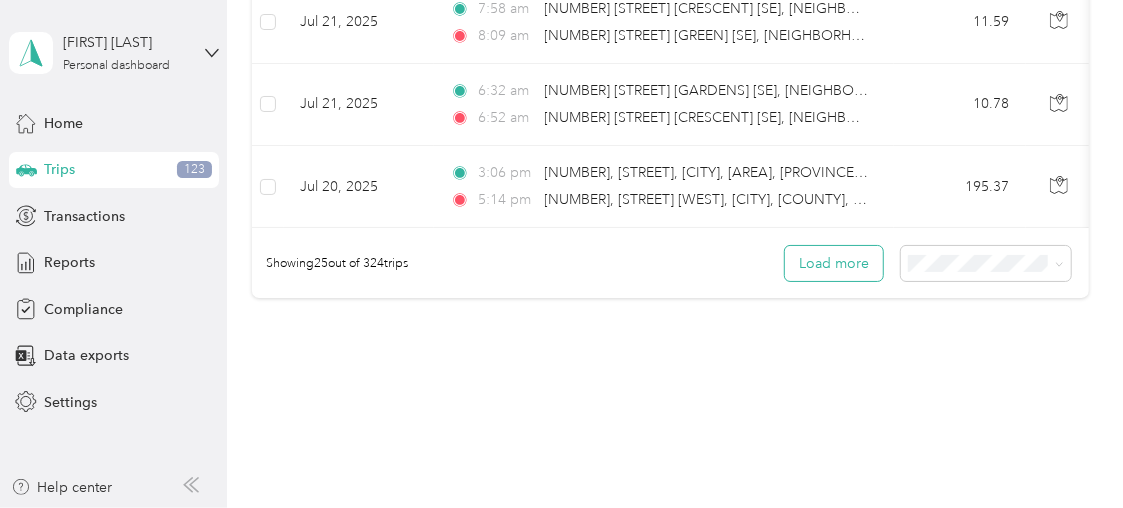 click on "Load more" at bounding box center [834, 263] 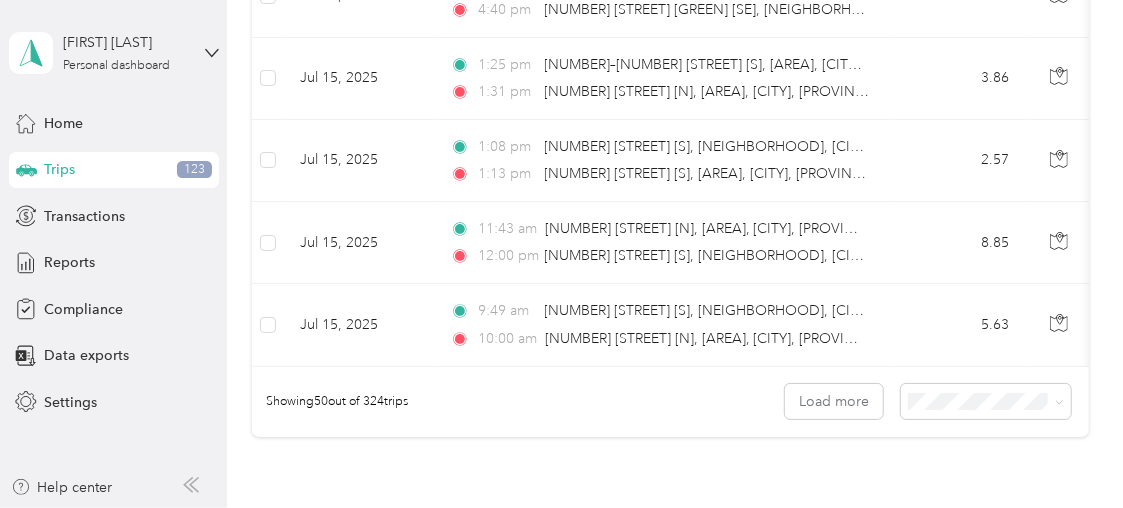 scroll, scrollTop: 4053, scrollLeft: 0, axis: vertical 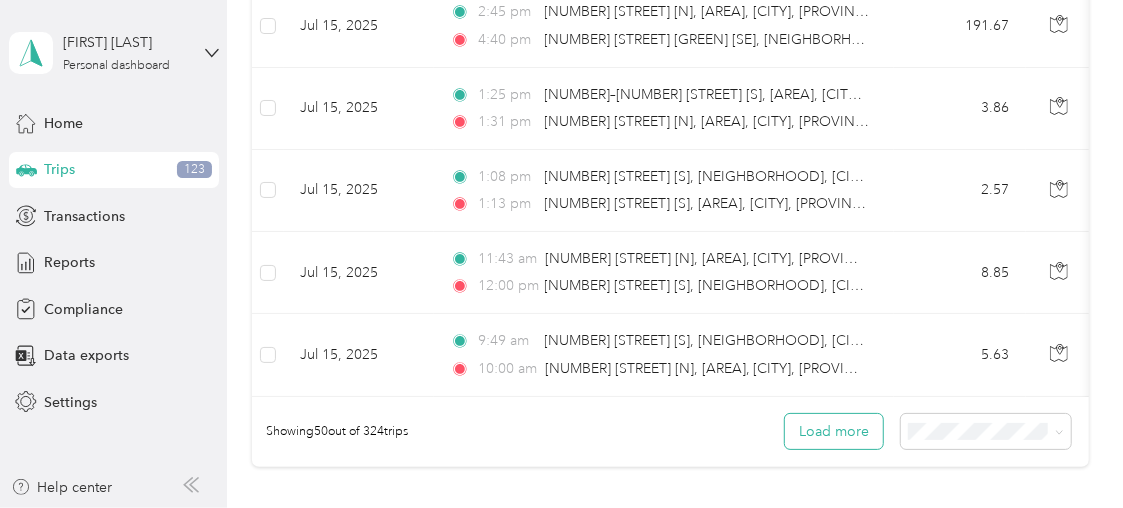 click on "Load more" at bounding box center (834, 431) 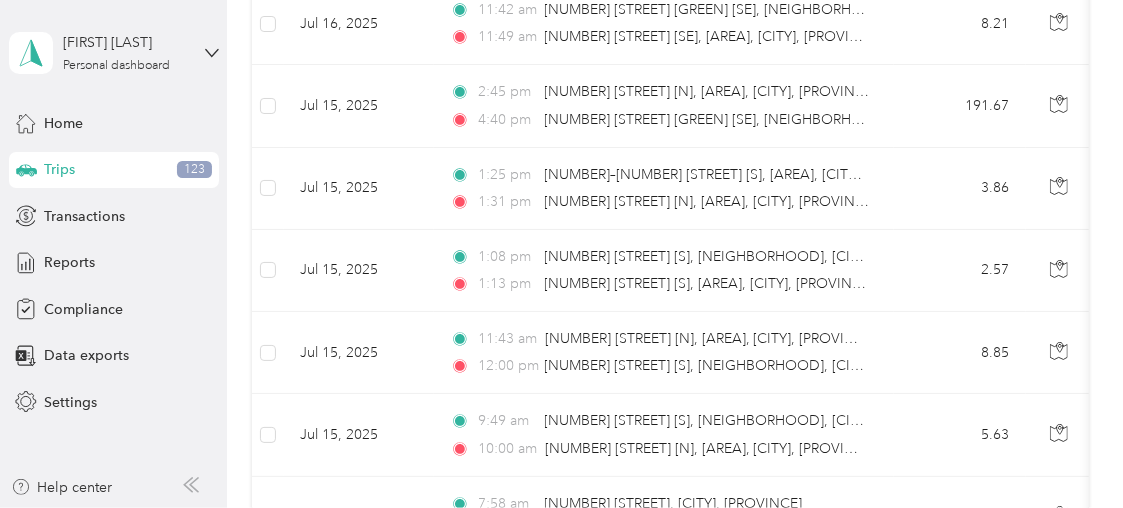 scroll, scrollTop: 3933, scrollLeft: 0, axis: vertical 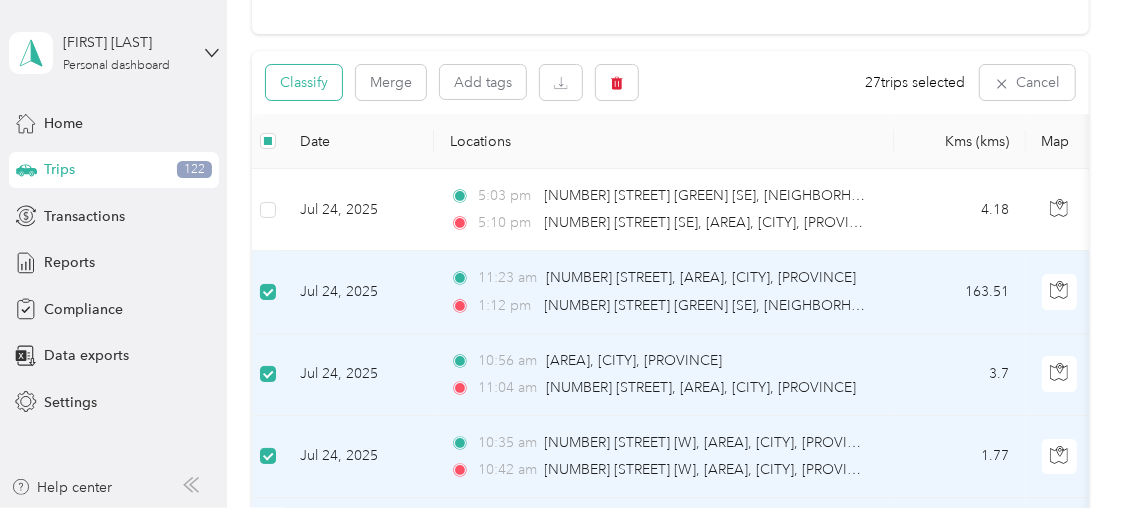 click on "Classify" at bounding box center (304, 82) 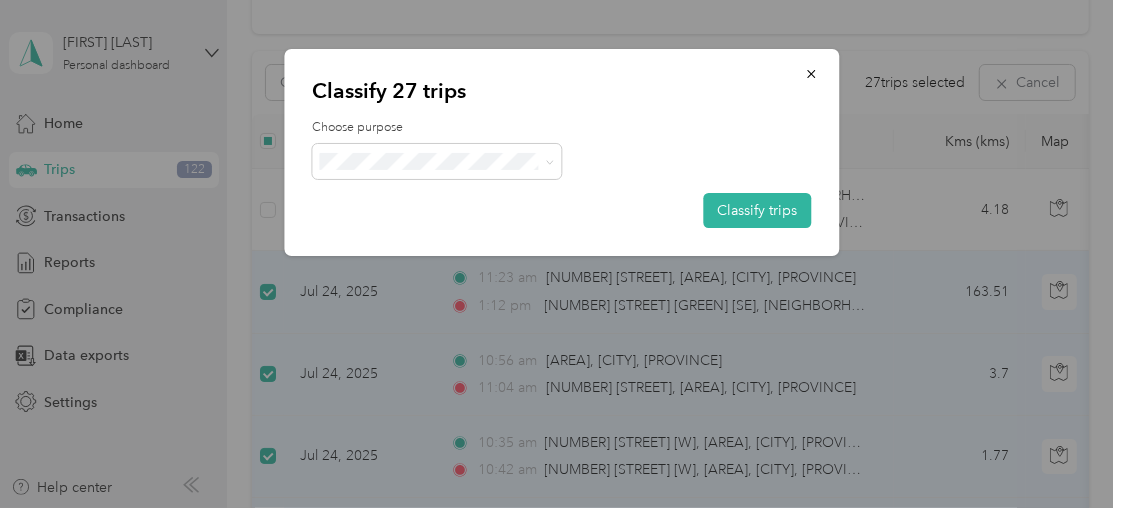 click on "Drive DeVilbiss Healthcare - CAN" at bounding box center [471, 187] 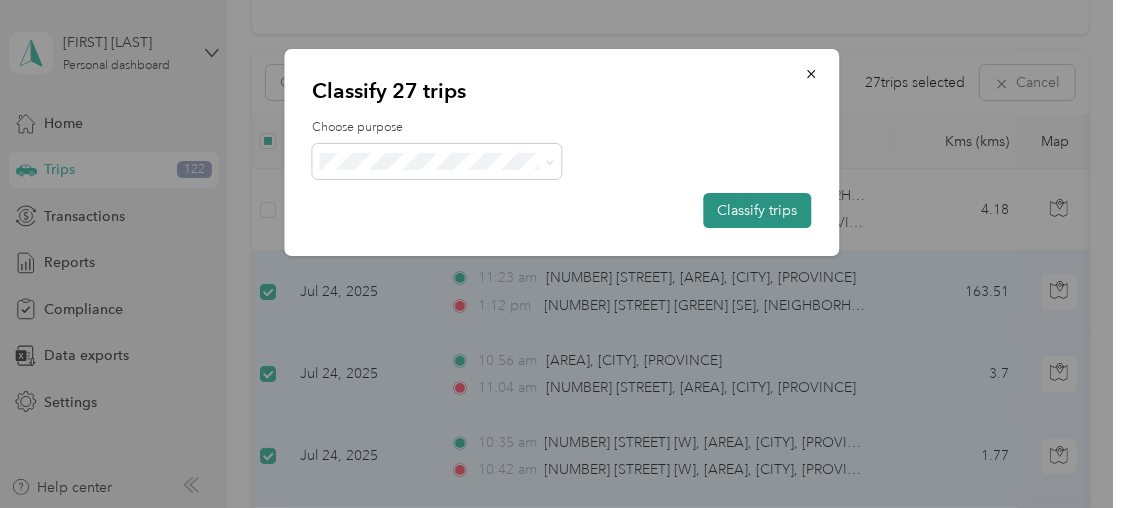 click on "Classify trips" at bounding box center [757, 210] 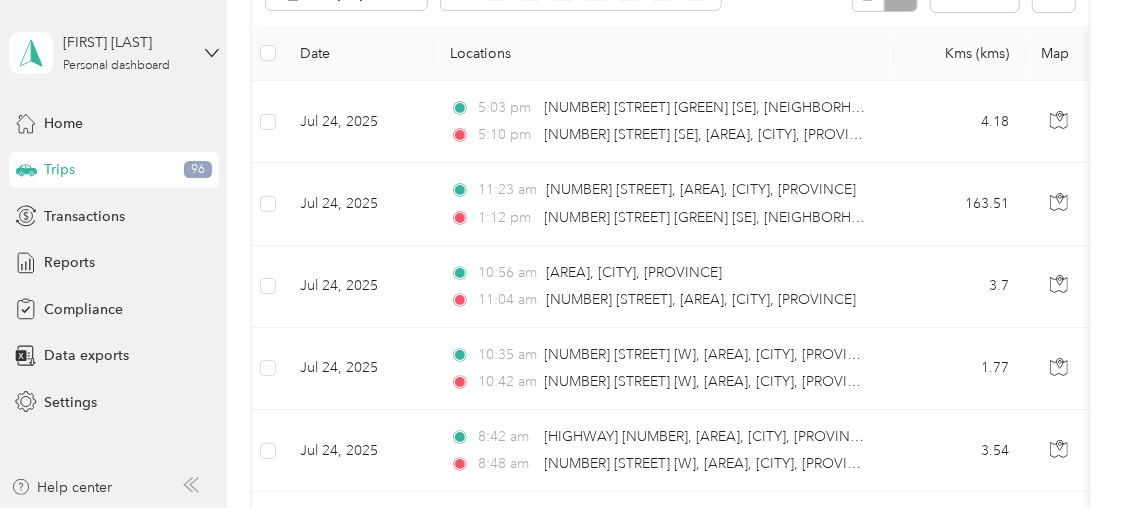 scroll, scrollTop: 264, scrollLeft: 0, axis: vertical 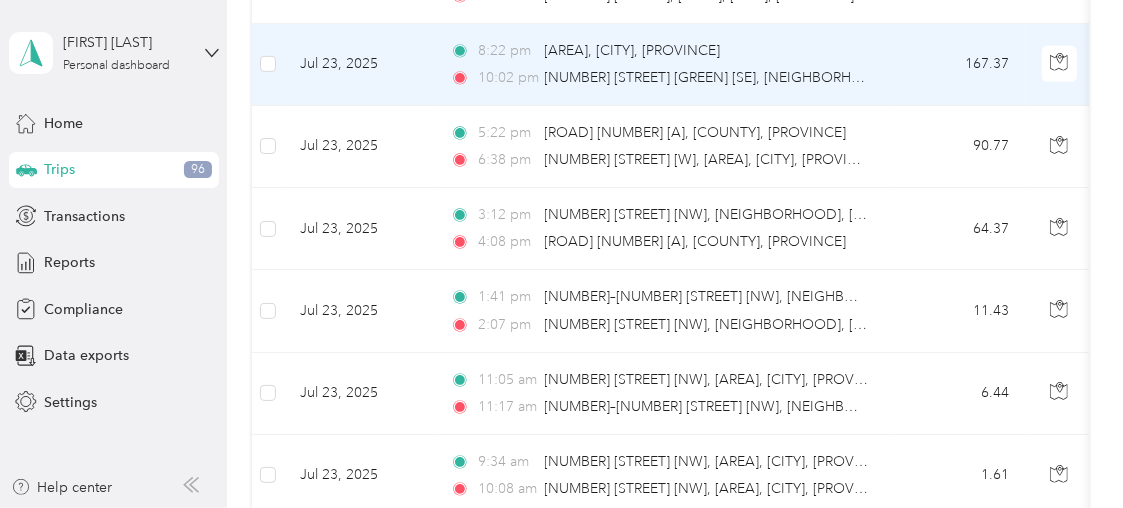 click at bounding box center [268, 65] 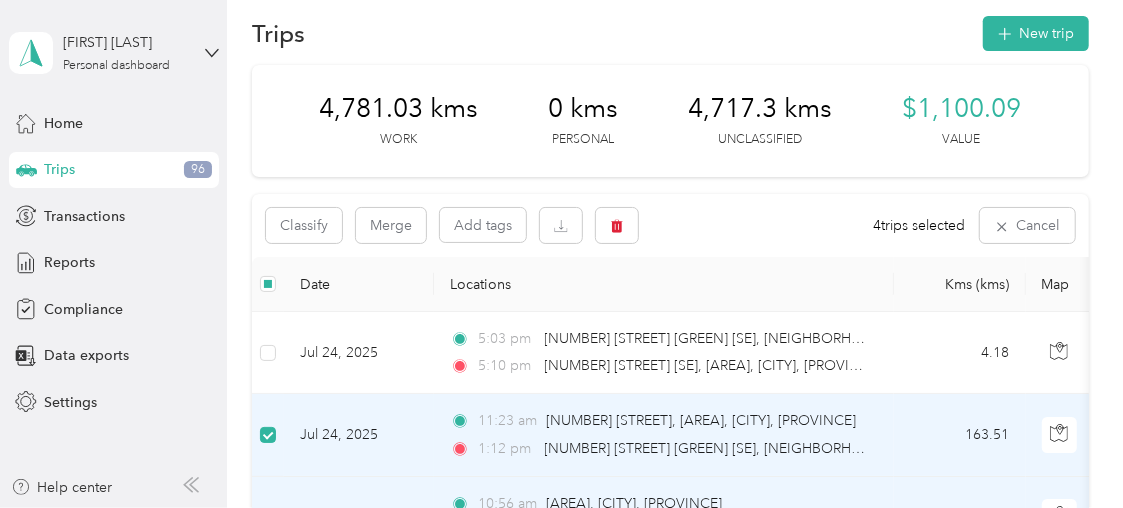 scroll, scrollTop: 0, scrollLeft: 0, axis: both 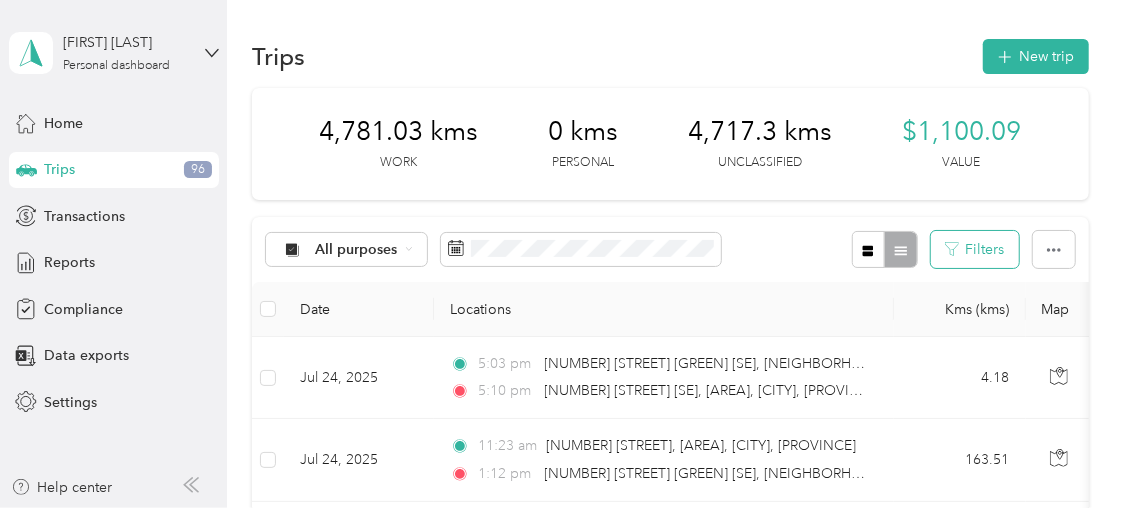 click on "Filters" at bounding box center (975, 249) 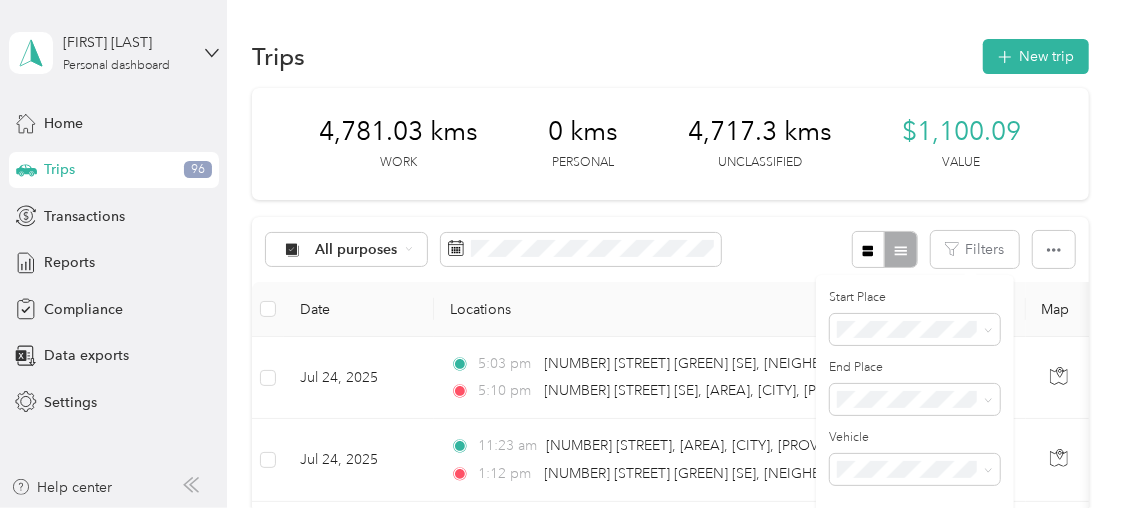 click at bounding box center [884, 249] 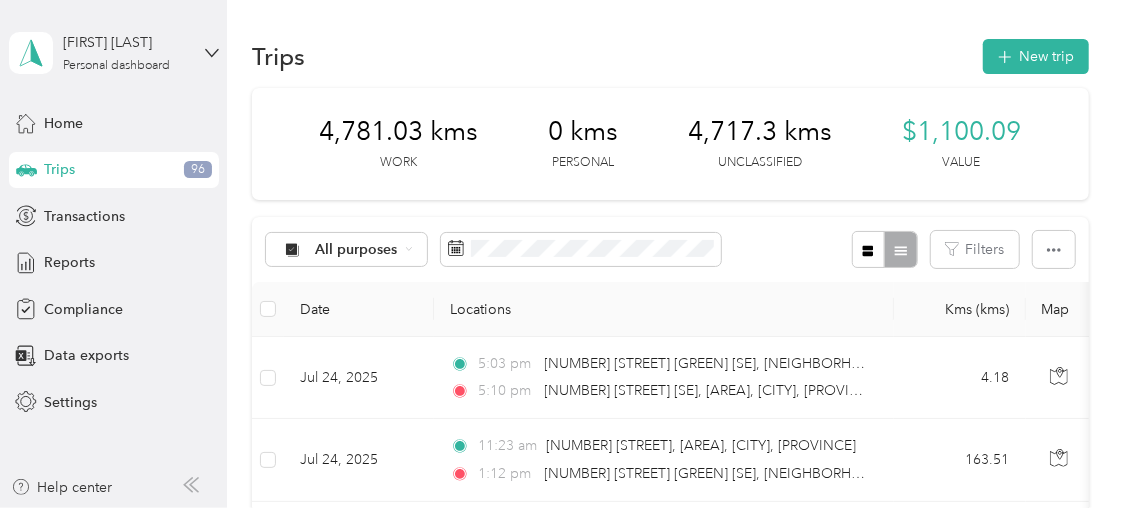 click at bounding box center [884, 249] 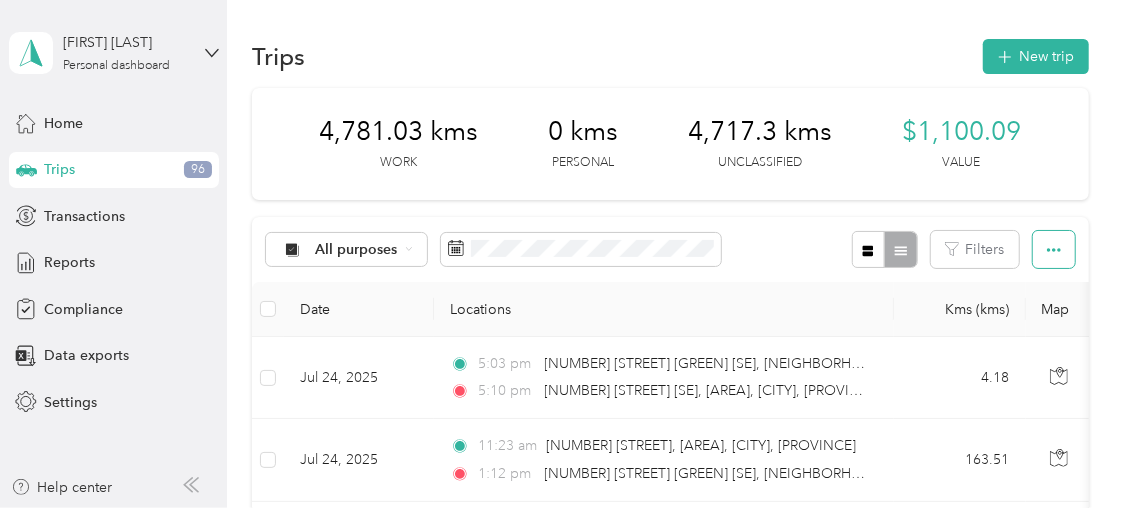 click 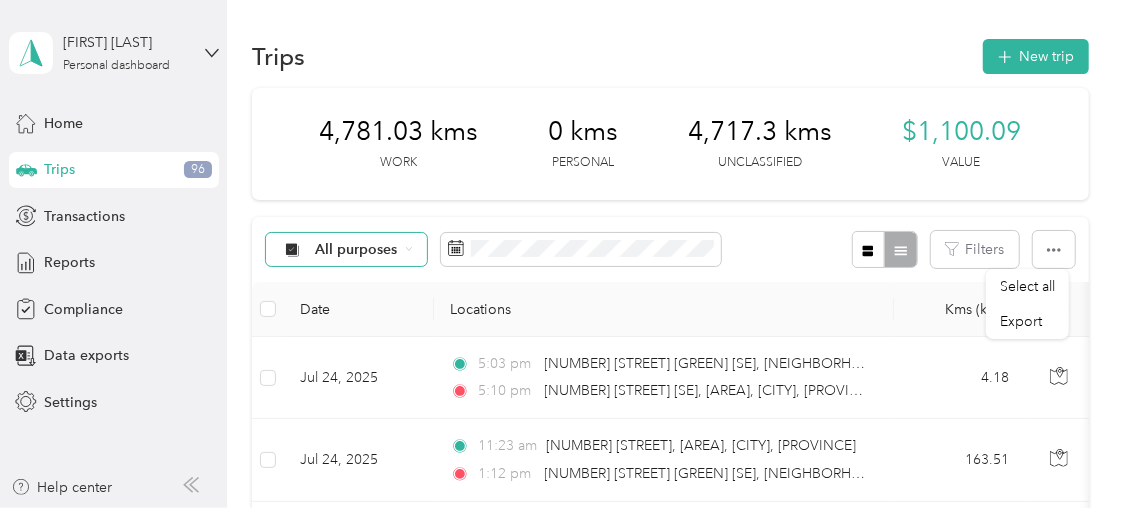 click on "All purposes" at bounding box center (347, 250) 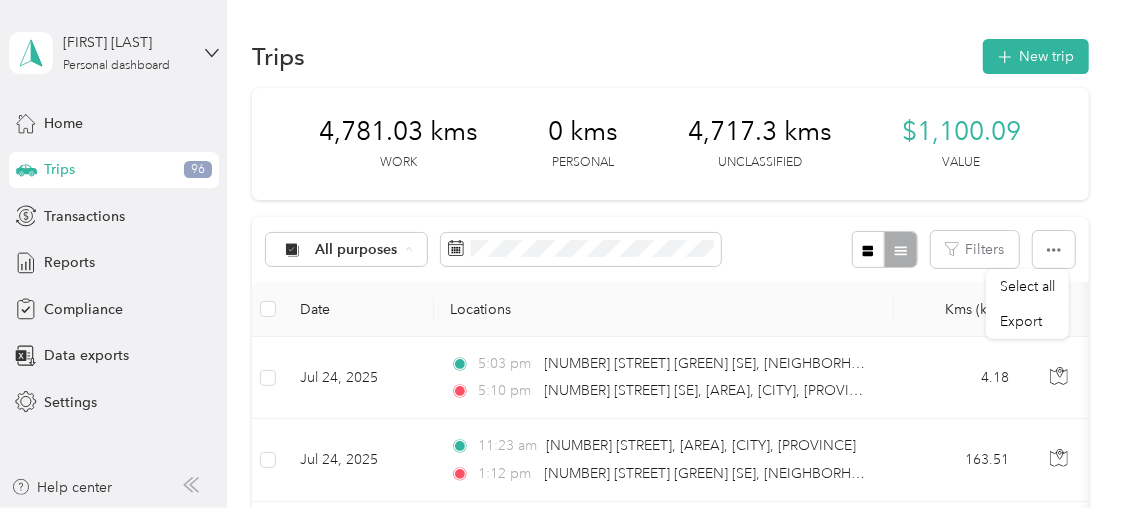 click on "Unclassified" at bounding box center [407, 320] 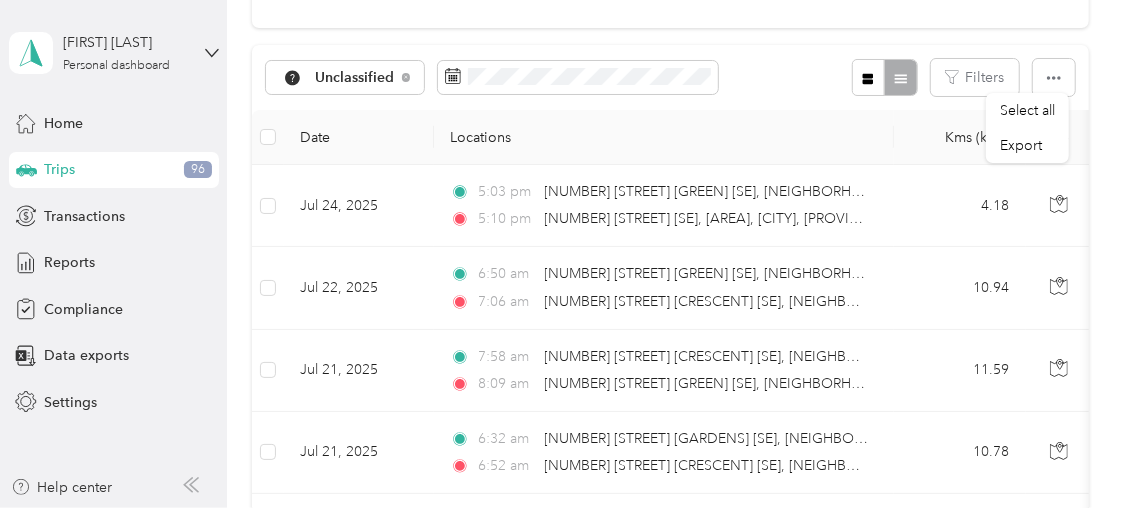 scroll, scrollTop: 186, scrollLeft: 0, axis: vertical 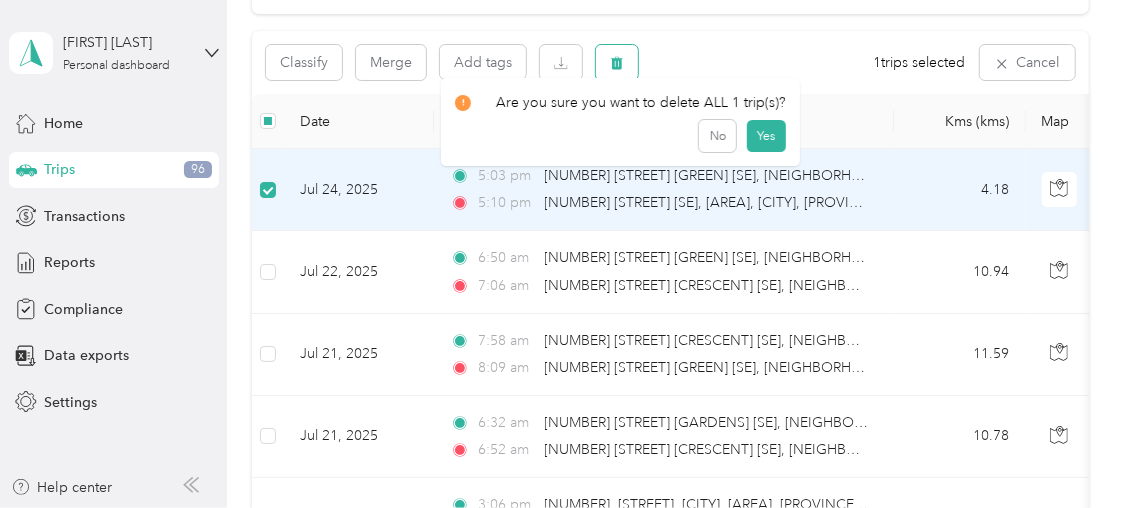 click at bounding box center (617, 62) 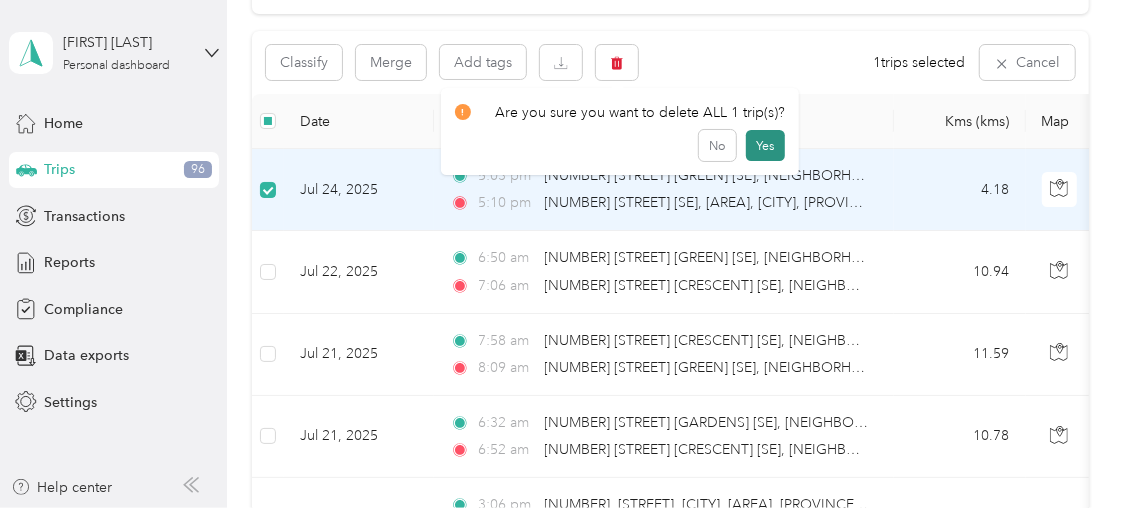 click on "Yes" at bounding box center [765, 146] 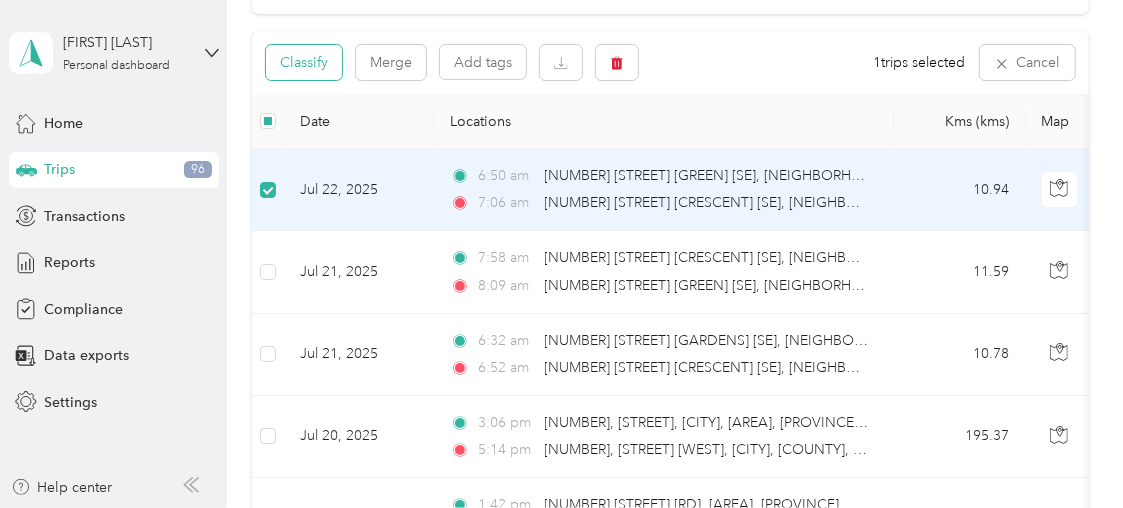 click on "Classify" at bounding box center [304, 62] 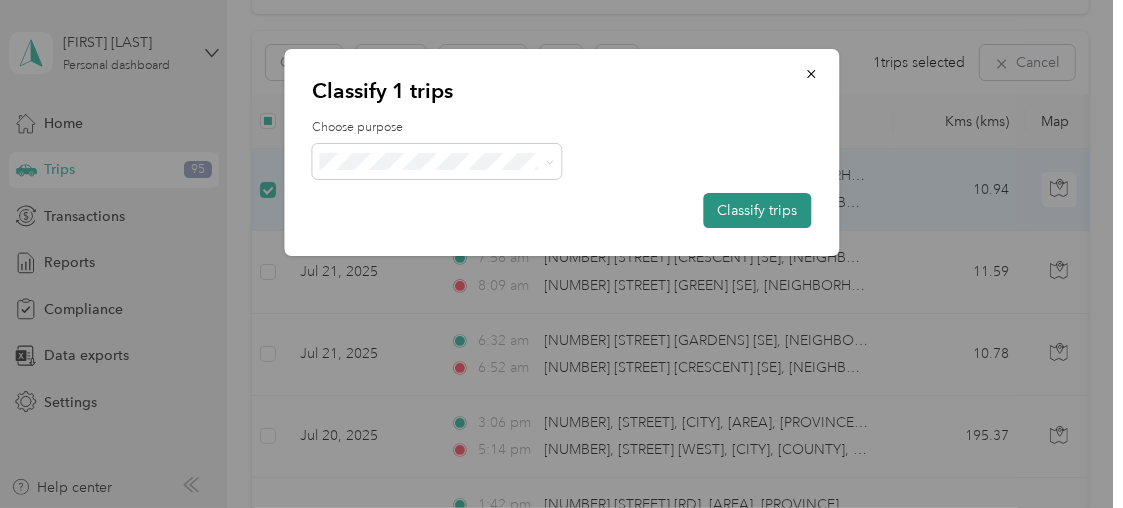 click on "Classify trips" at bounding box center (757, 210) 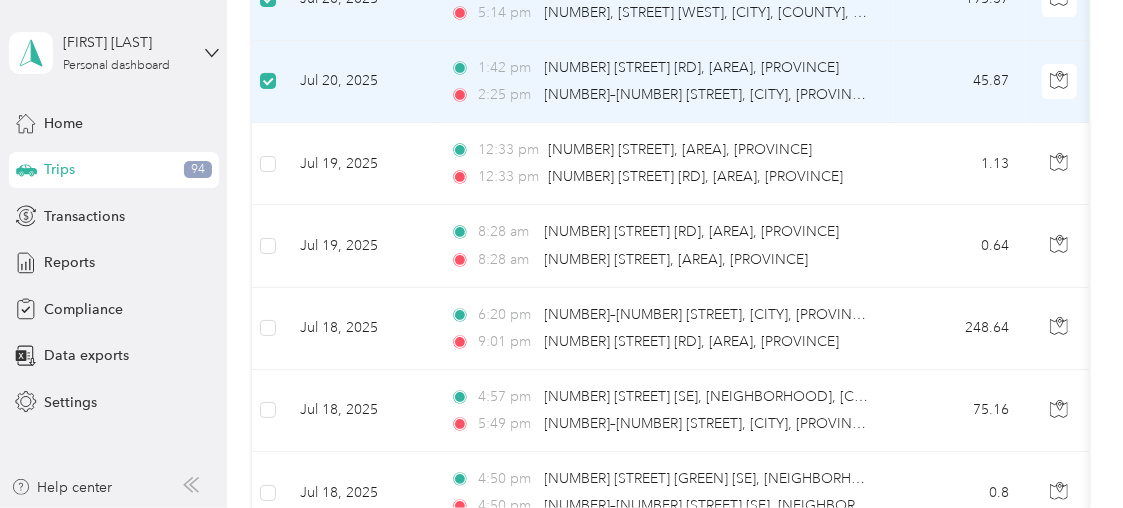 scroll, scrollTop: 544, scrollLeft: 0, axis: vertical 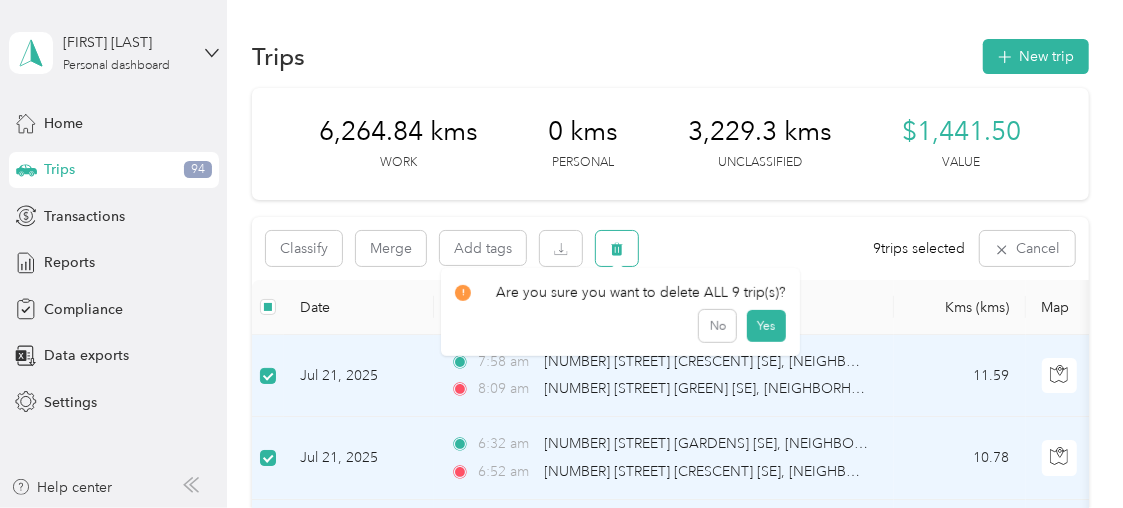 click at bounding box center [617, 248] 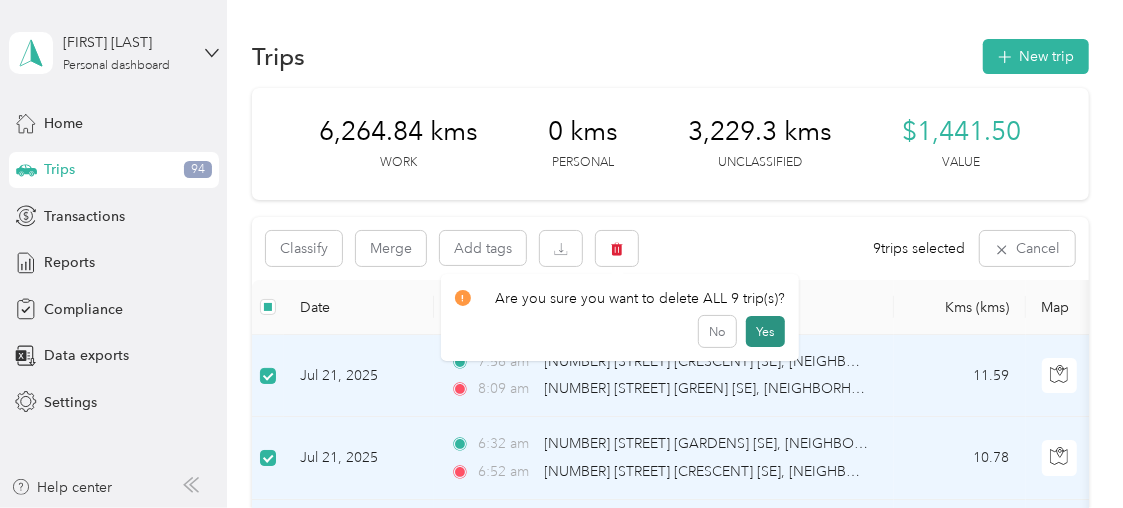 click on "Yes" at bounding box center [765, 332] 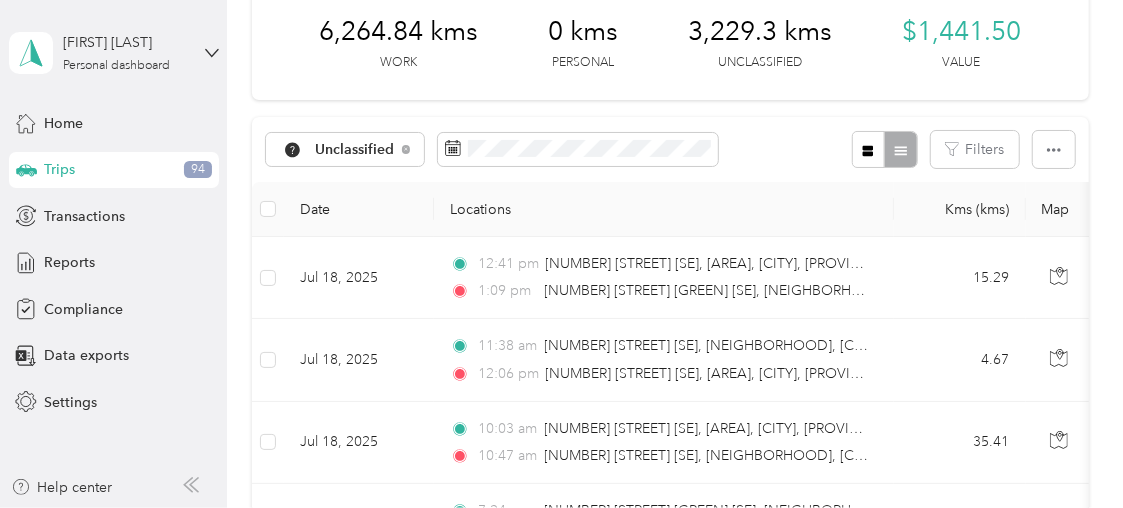 scroll, scrollTop: 214, scrollLeft: 0, axis: vertical 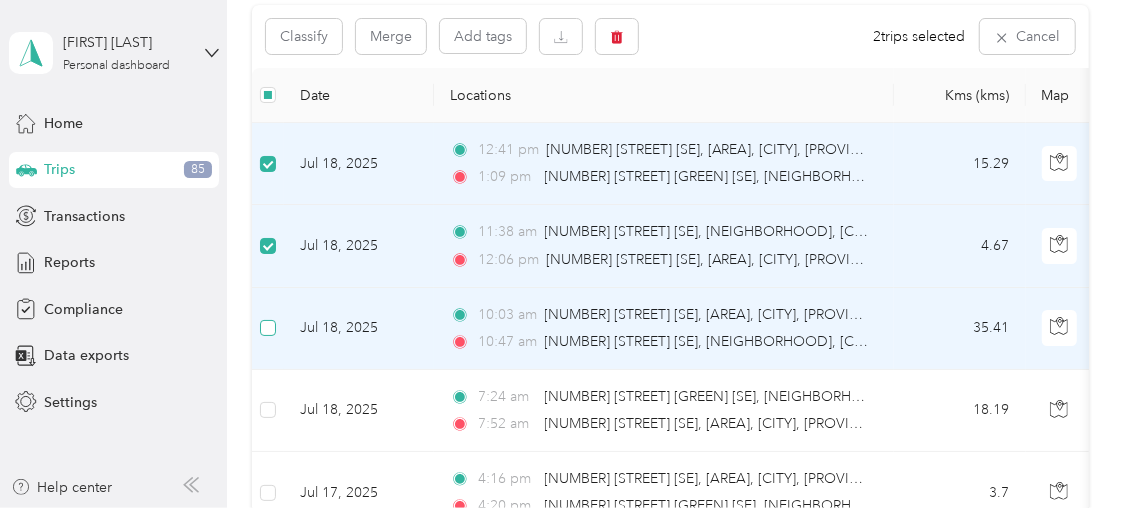 click at bounding box center (268, 328) 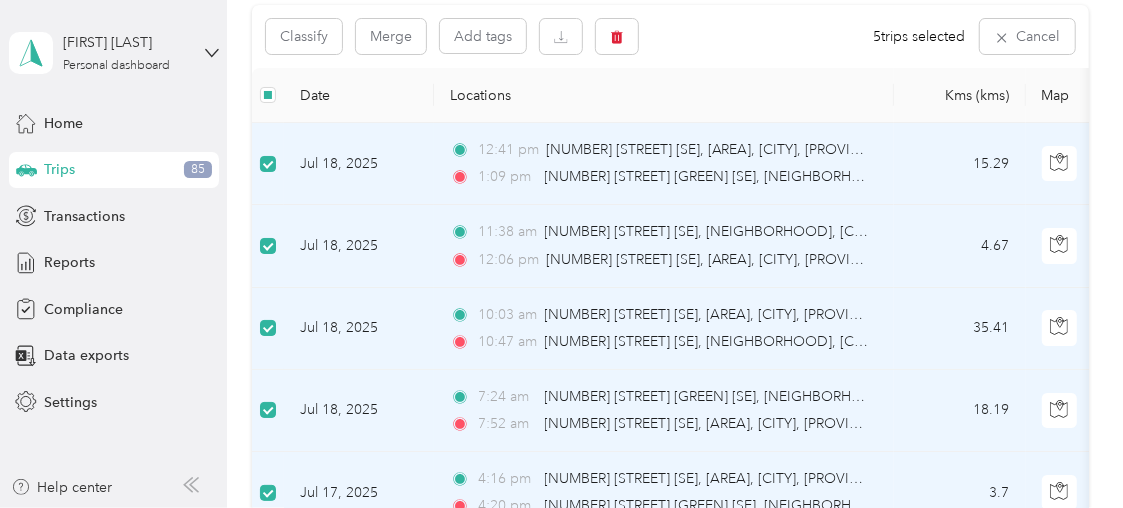 click on "Classify Merge Add tags 5  trips selected Cancel" at bounding box center (670, 36) 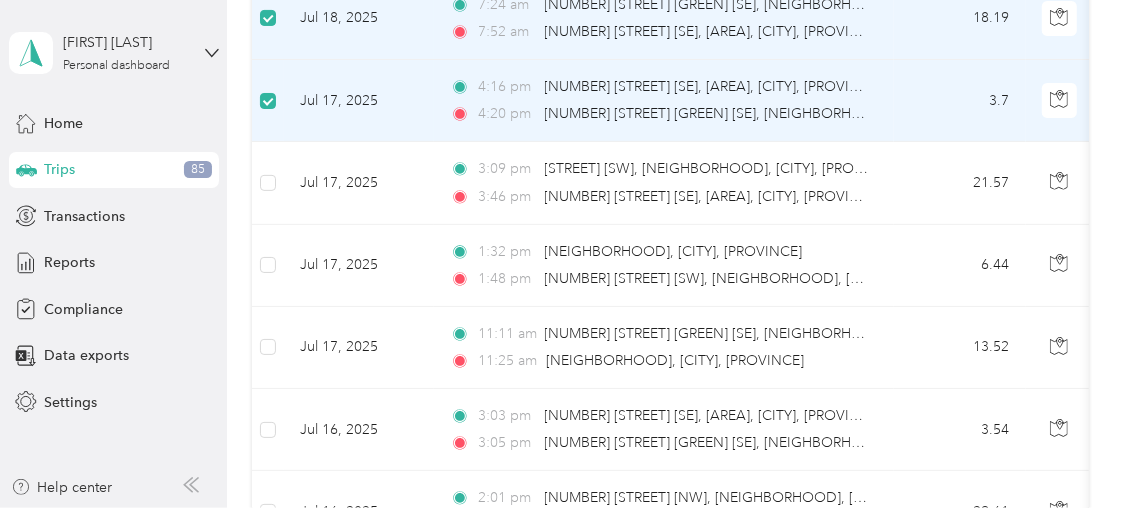 scroll, scrollTop: 615, scrollLeft: 0, axis: vertical 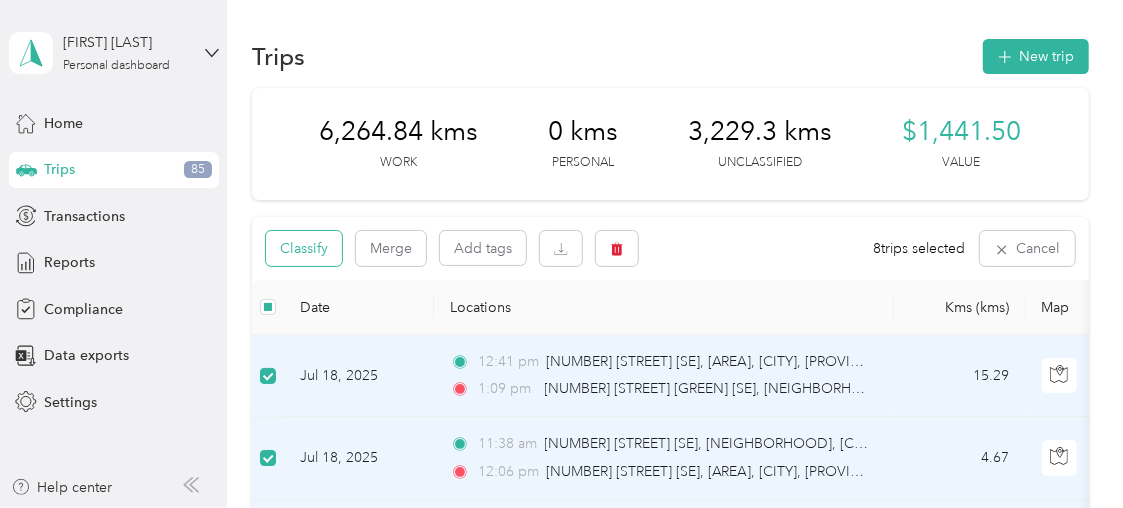 click on "Classify" at bounding box center [304, 248] 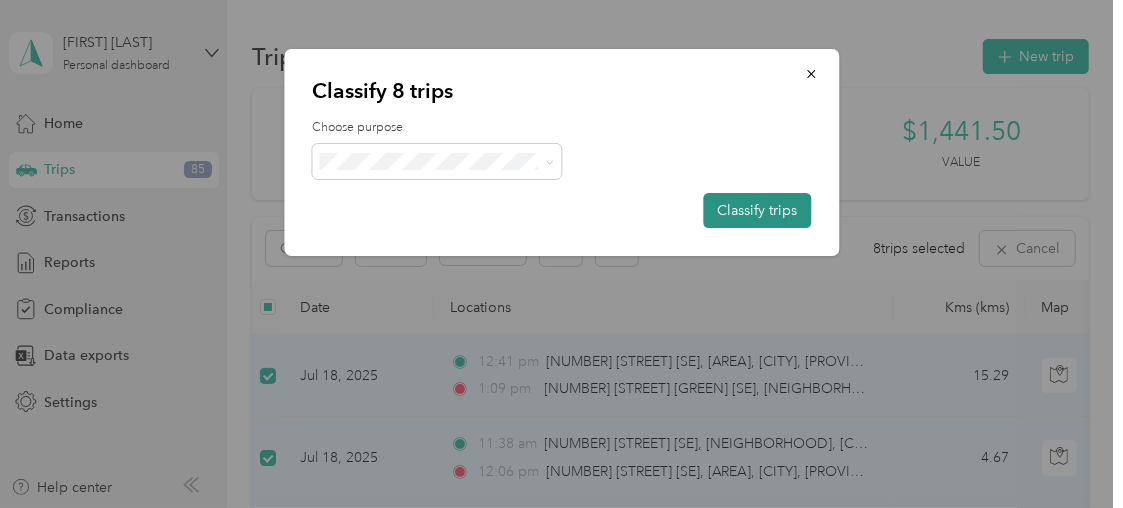 click on "Classify trips" at bounding box center [757, 210] 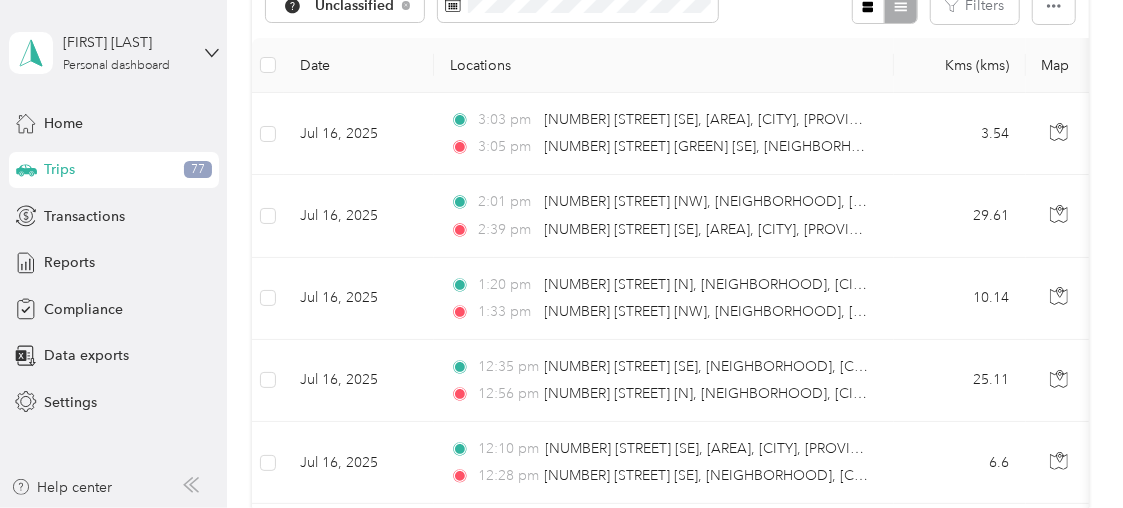 scroll, scrollTop: 224, scrollLeft: 0, axis: vertical 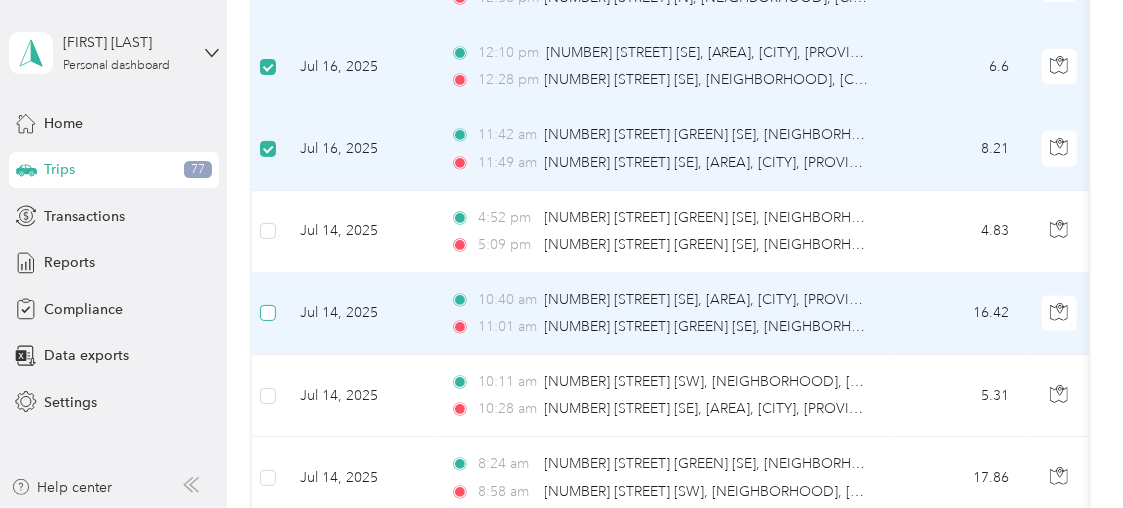 click at bounding box center [268, 313] 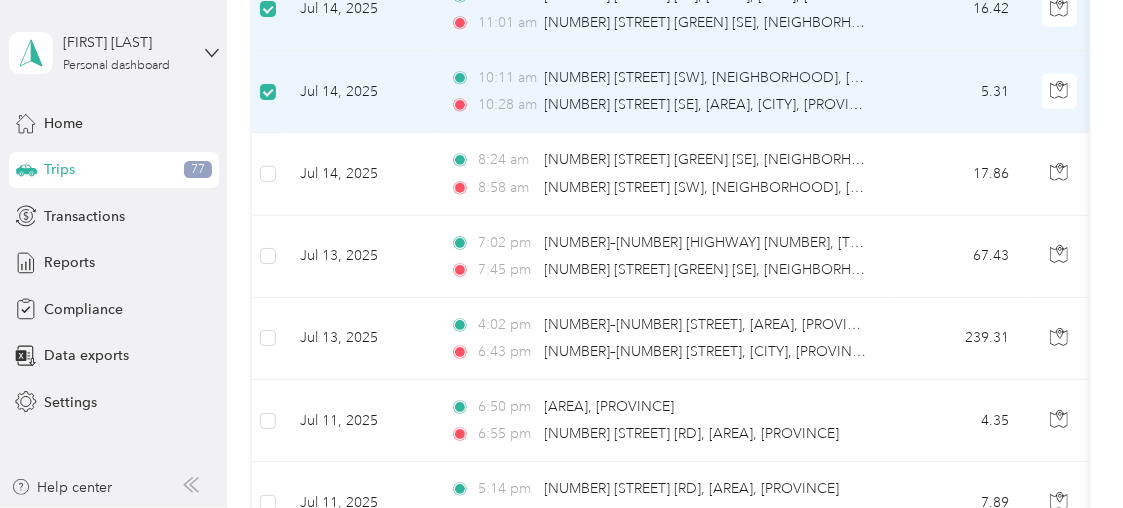 scroll, scrollTop: 945, scrollLeft: 0, axis: vertical 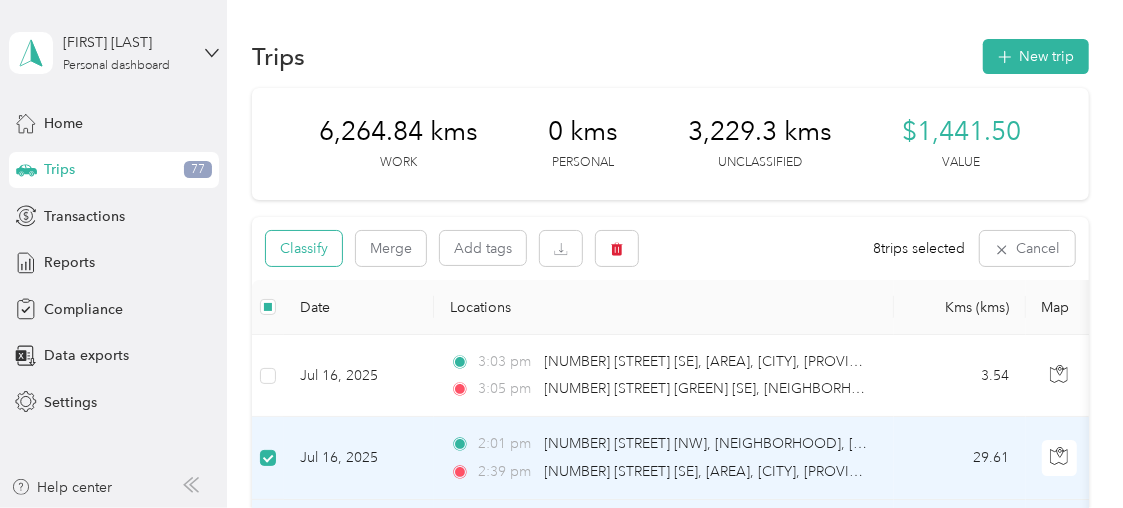 click on "Classify" at bounding box center [304, 248] 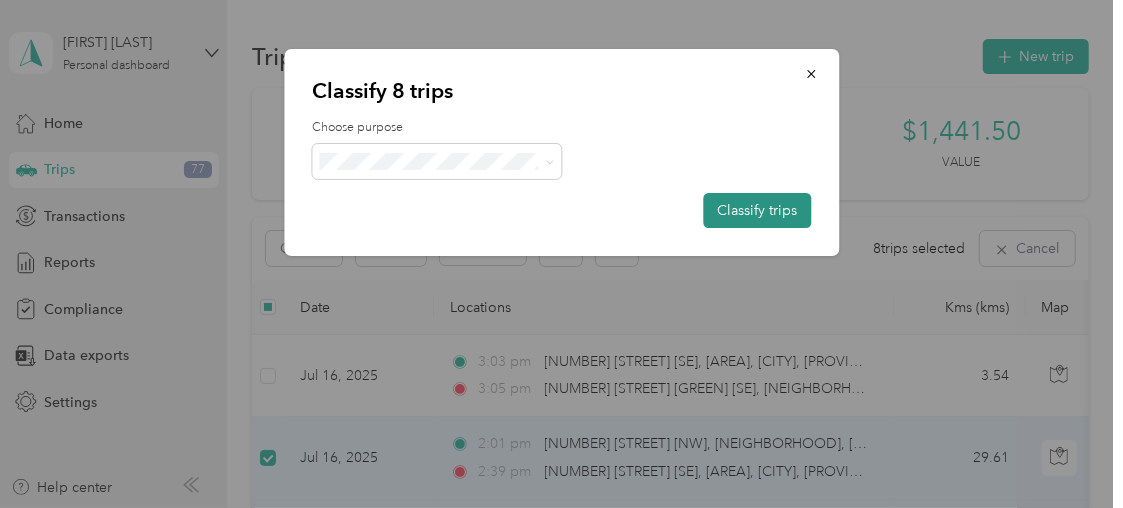 click on "Classify trips" at bounding box center (757, 210) 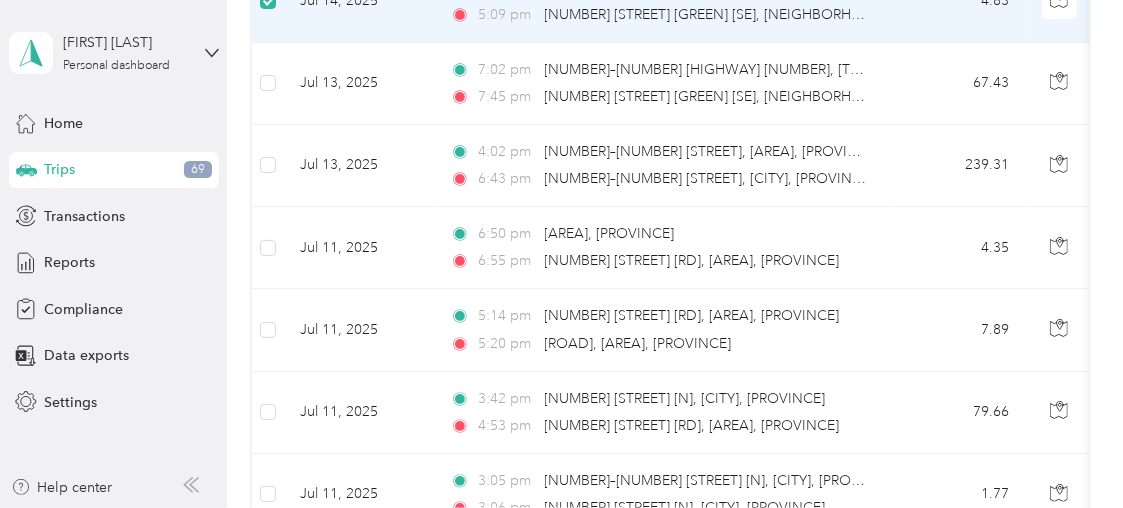 scroll, scrollTop: 450, scrollLeft: 0, axis: vertical 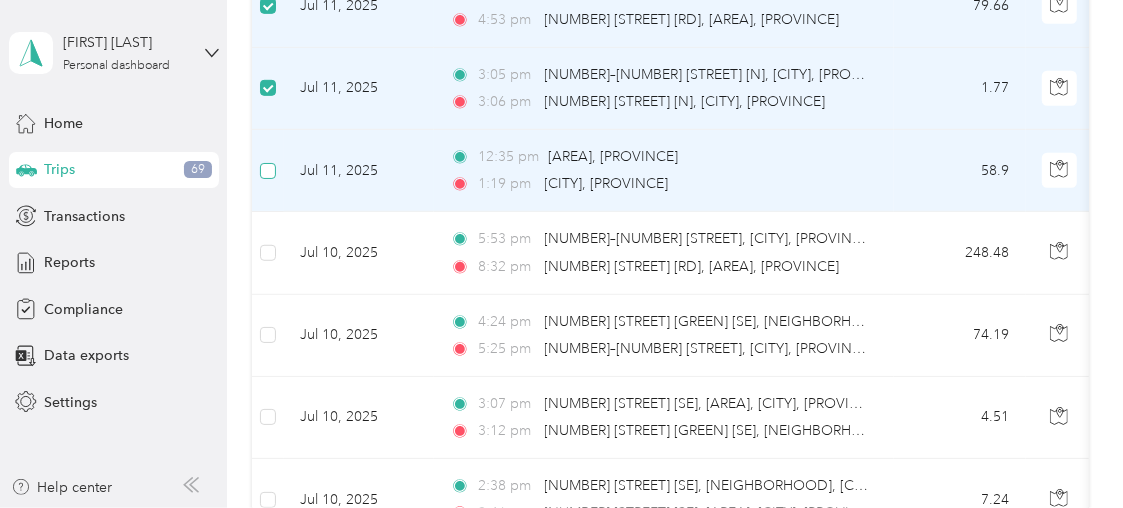 click at bounding box center (268, 171) 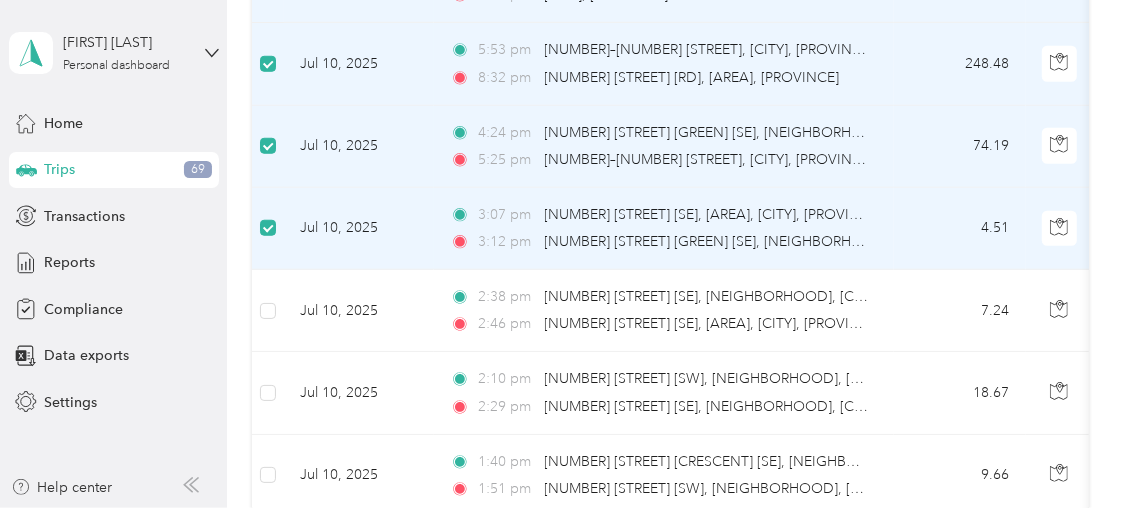 scroll, scrollTop: 1117, scrollLeft: 0, axis: vertical 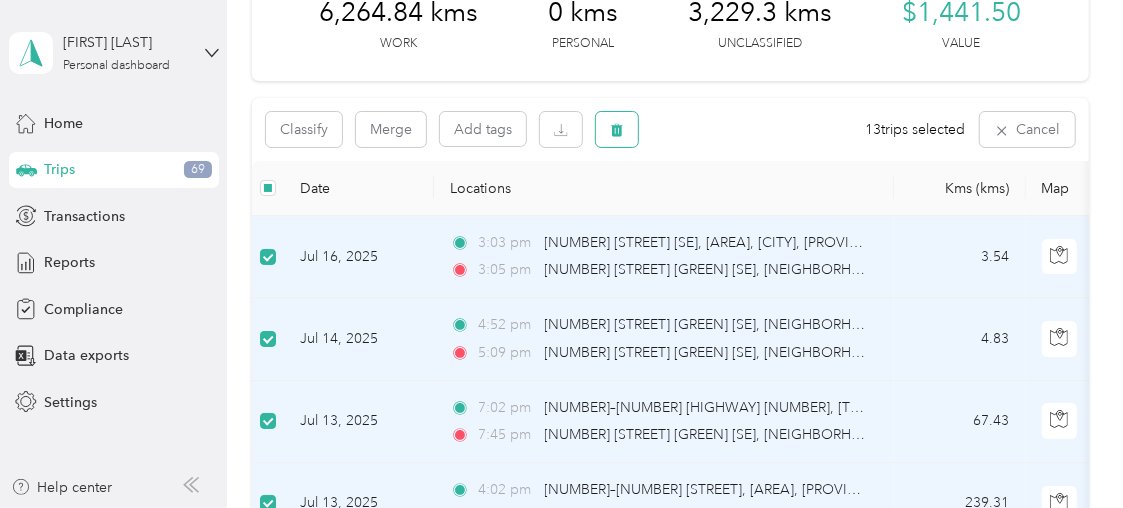 click 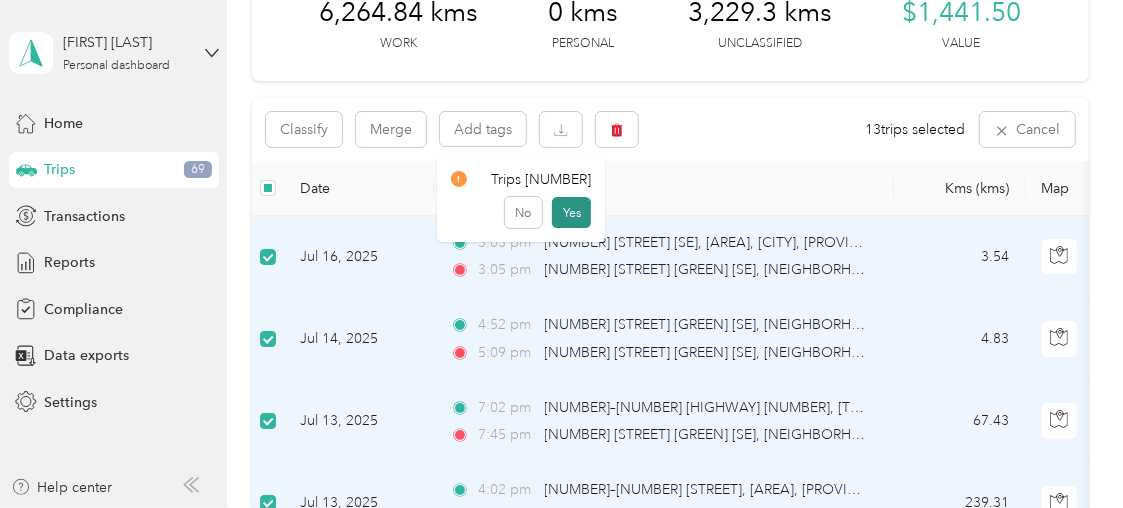 click on "Yes" at bounding box center [571, 213] 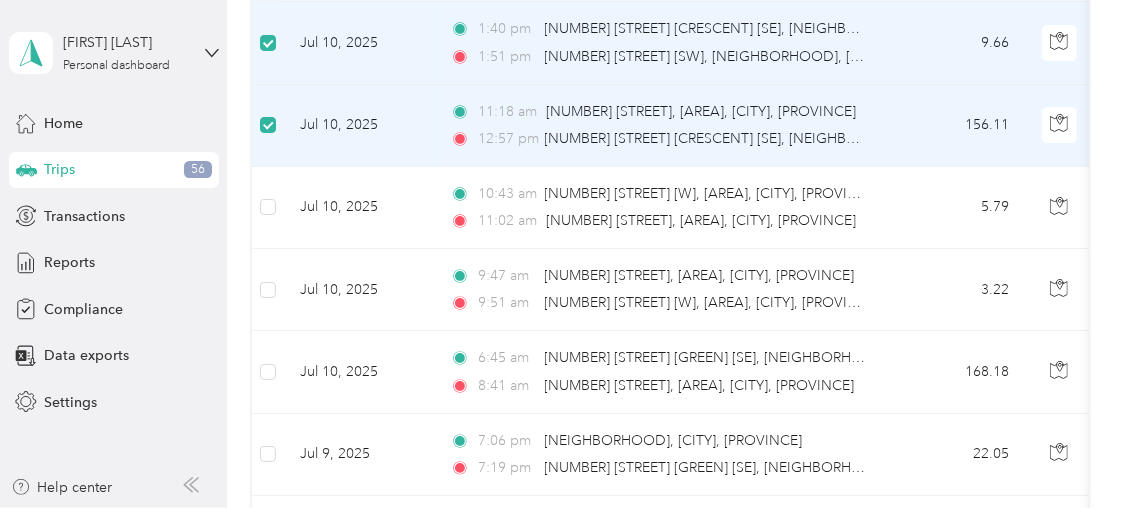 scroll, scrollTop: 429, scrollLeft: 0, axis: vertical 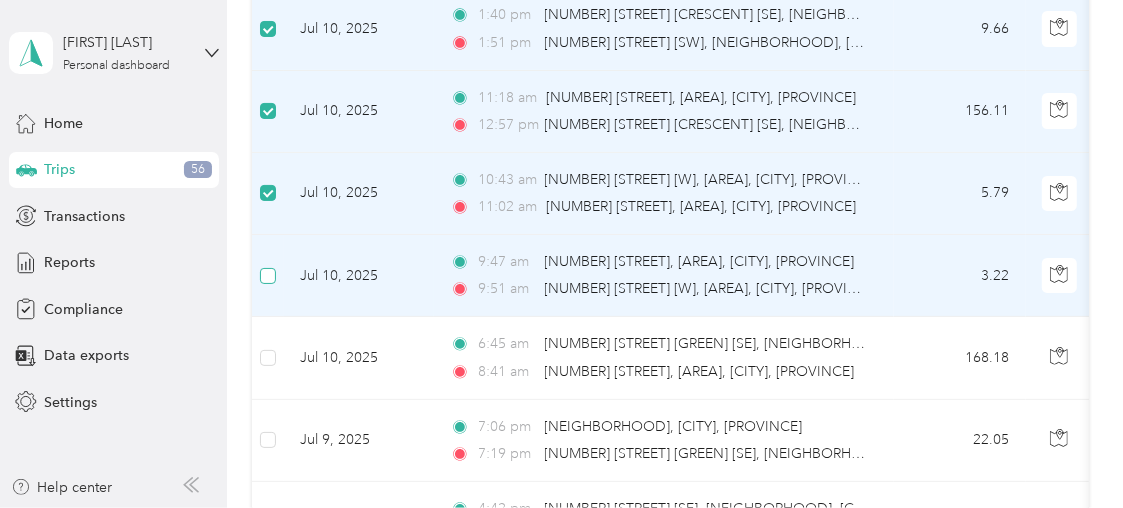 click at bounding box center [268, 276] 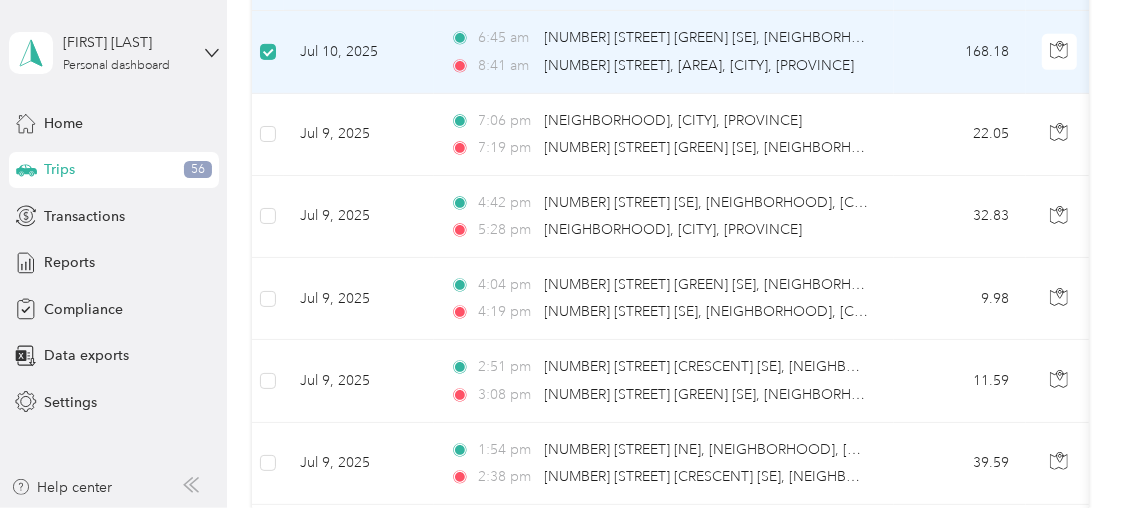 scroll, scrollTop: 739, scrollLeft: 0, axis: vertical 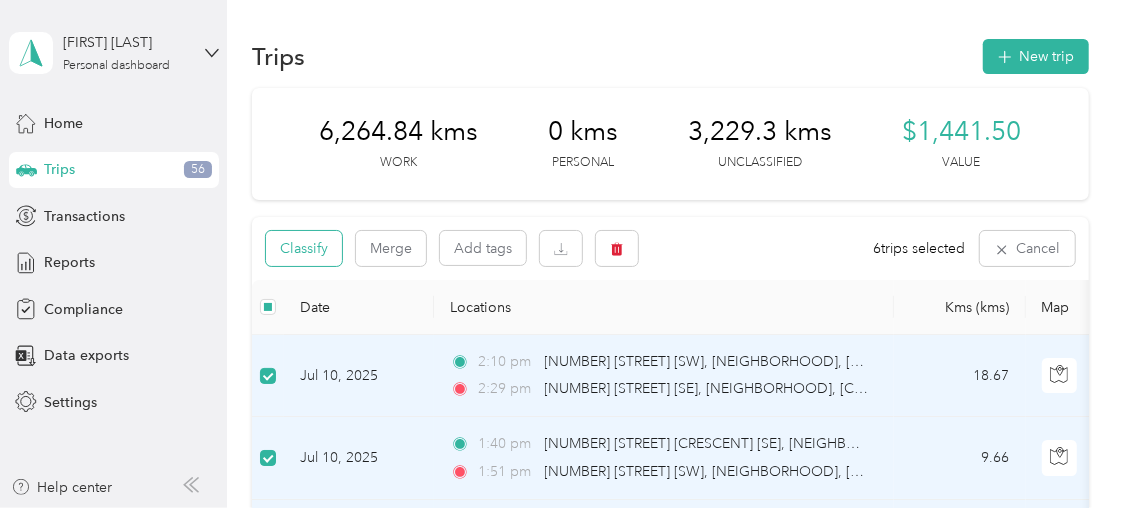 click on "Classify" at bounding box center [304, 248] 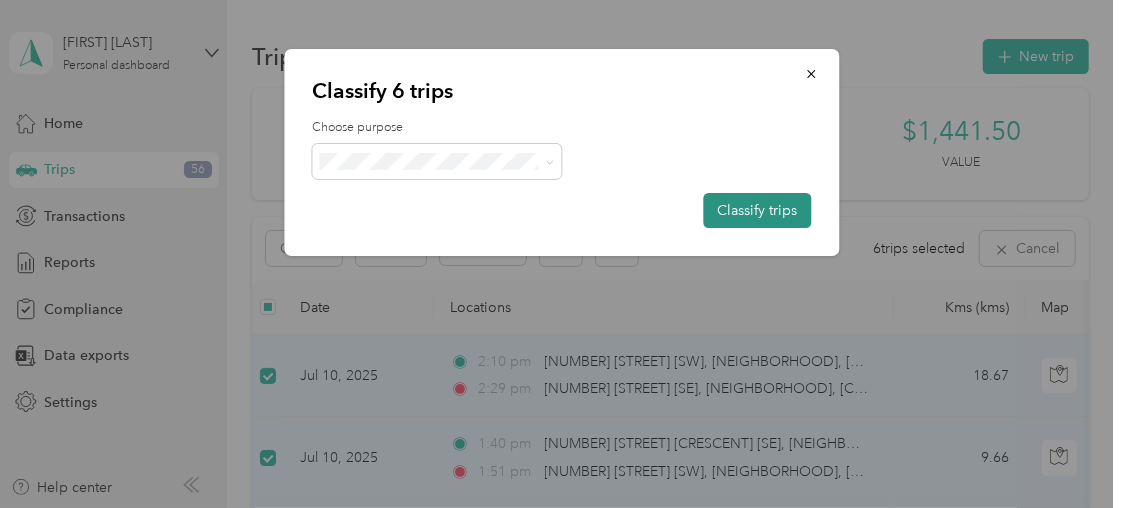 click on "Classify trips" at bounding box center [757, 210] 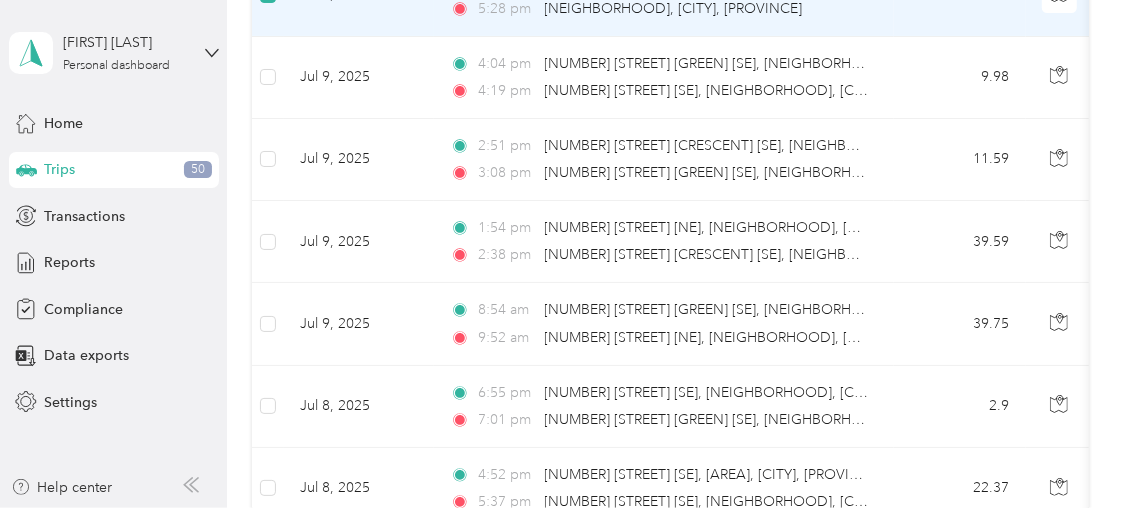 scroll, scrollTop: 474, scrollLeft: 0, axis: vertical 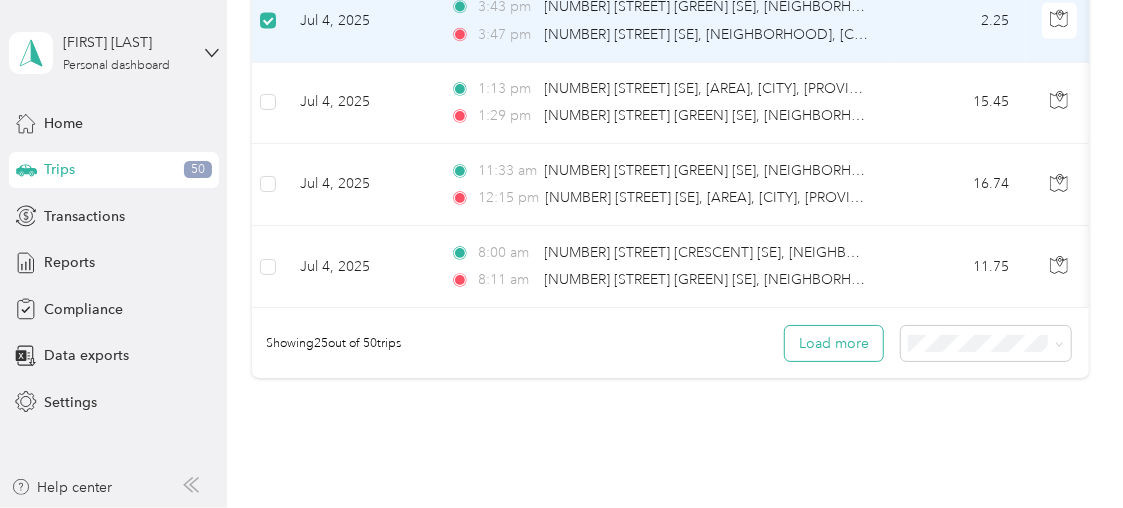 click on "Load more" at bounding box center [834, 343] 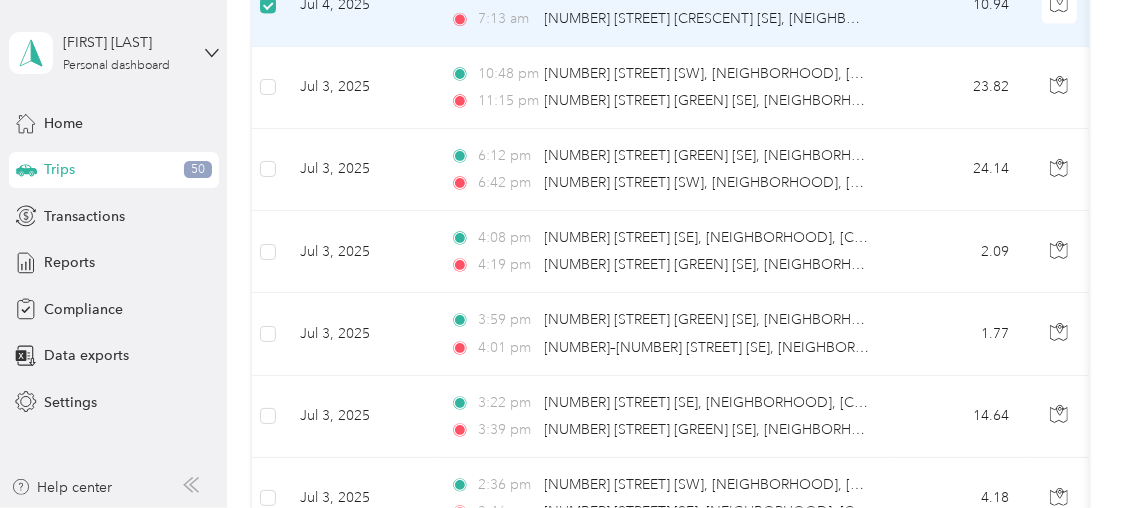 scroll, scrollTop: 2433, scrollLeft: 0, axis: vertical 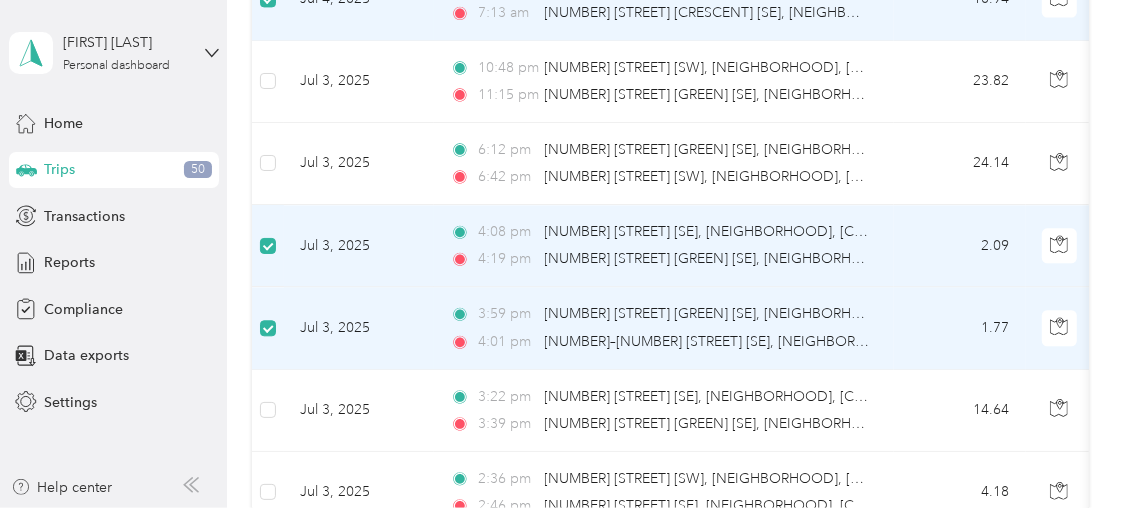 drag, startPoint x: 1119, startPoint y: 276, endPoint x: 1123, endPoint y: 300, distance: 24.33105 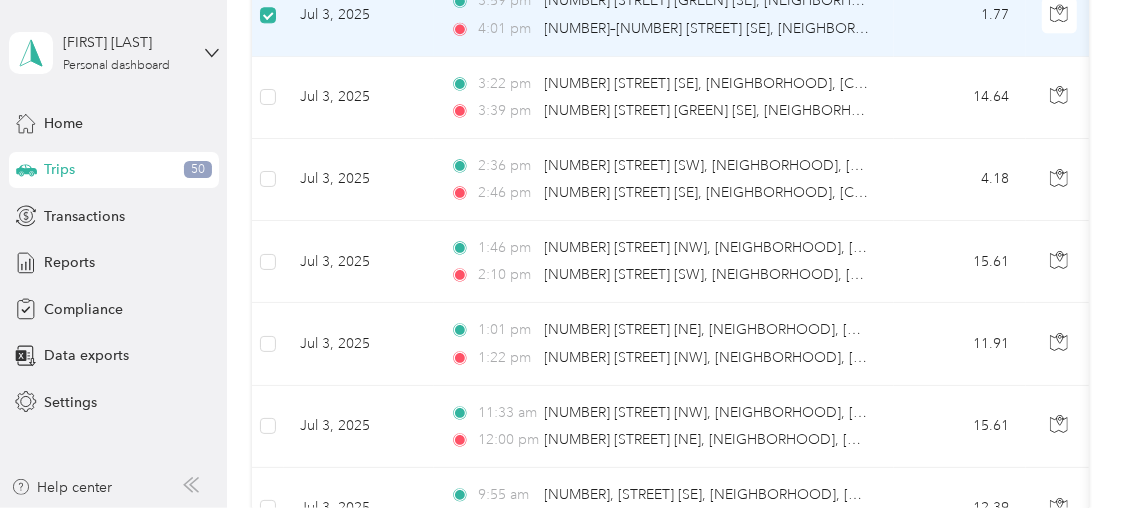 scroll, scrollTop: 2752, scrollLeft: 0, axis: vertical 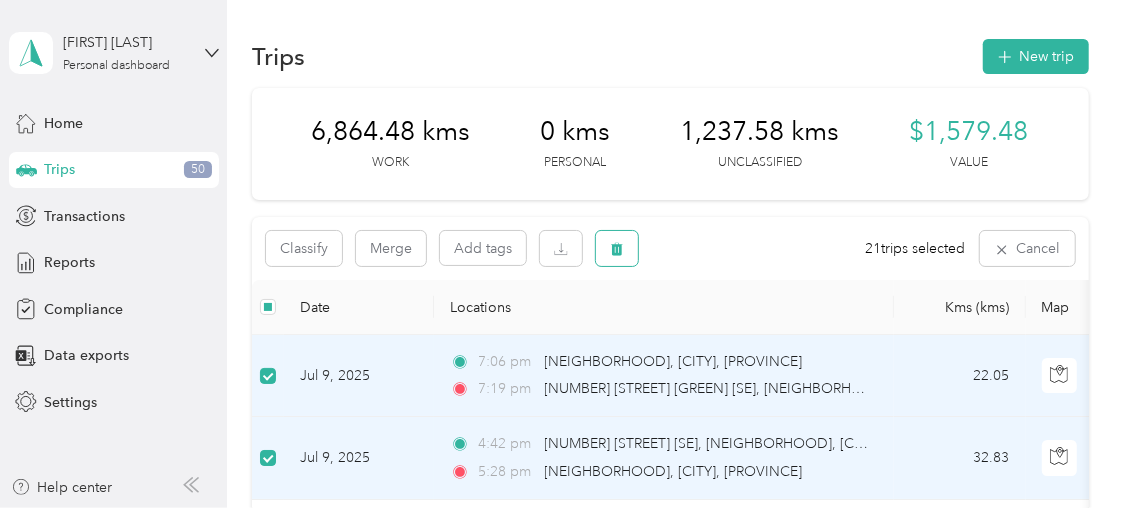 click at bounding box center (617, 248) 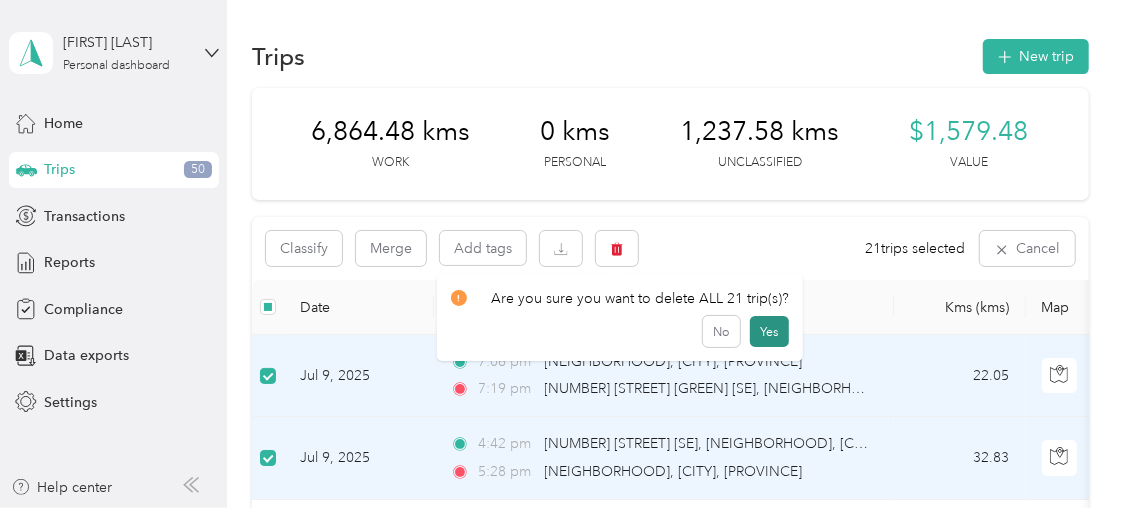 click on "Yes" at bounding box center [769, 332] 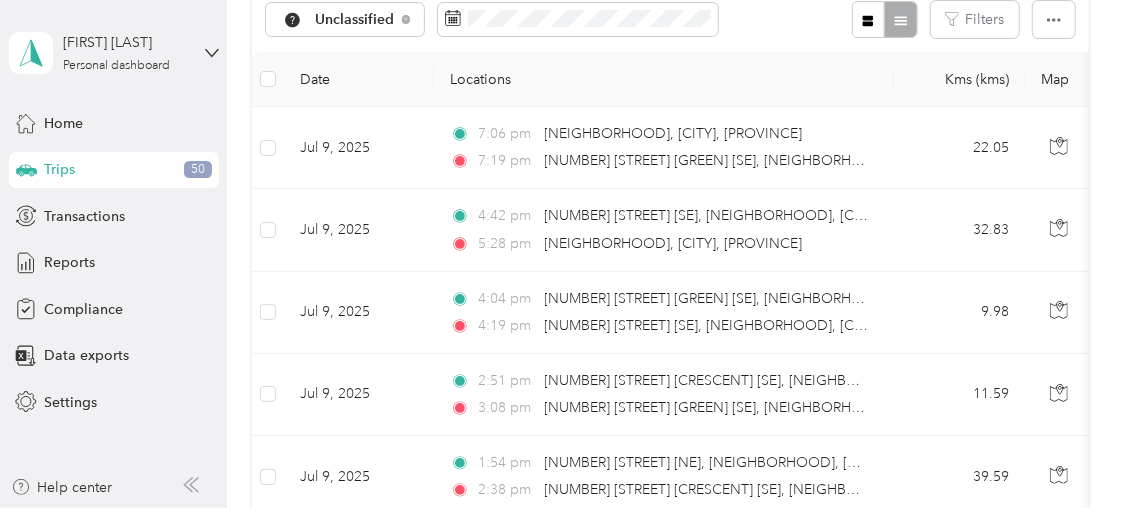 scroll, scrollTop: 0, scrollLeft: 0, axis: both 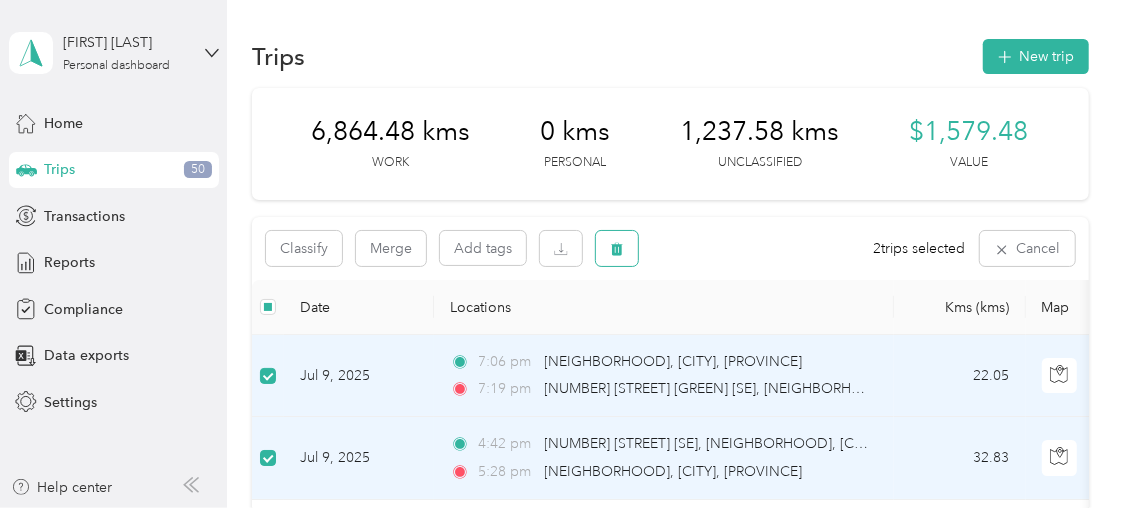 click at bounding box center (617, 248) 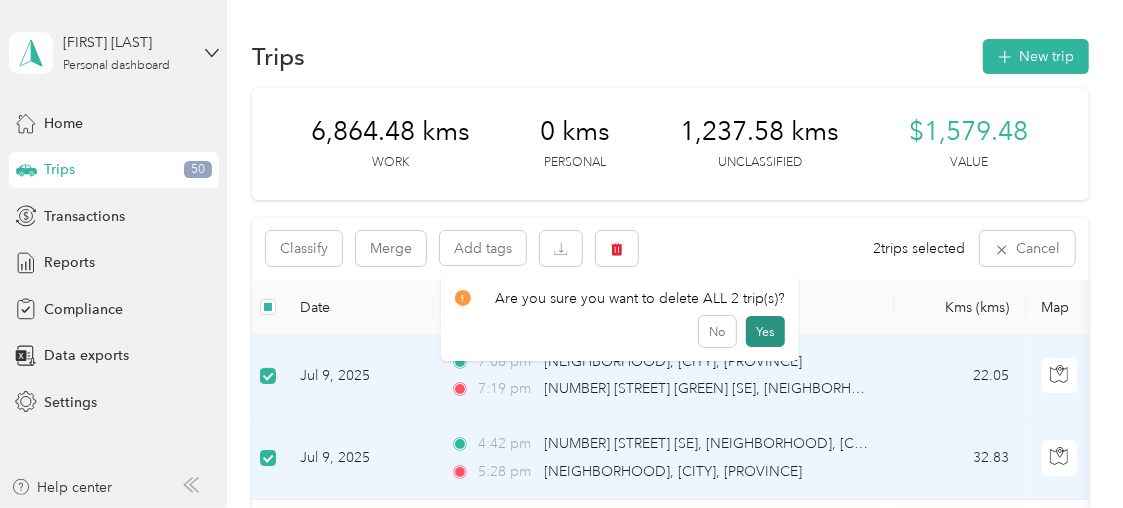 click on "Yes" at bounding box center [765, 332] 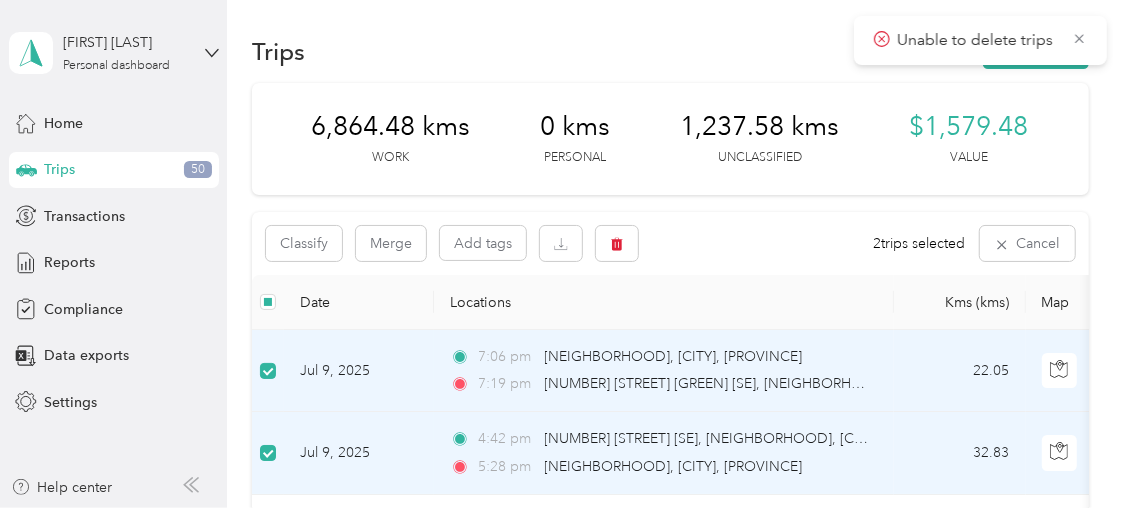 scroll, scrollTop: 0, scrollLeft: 0, axis: both 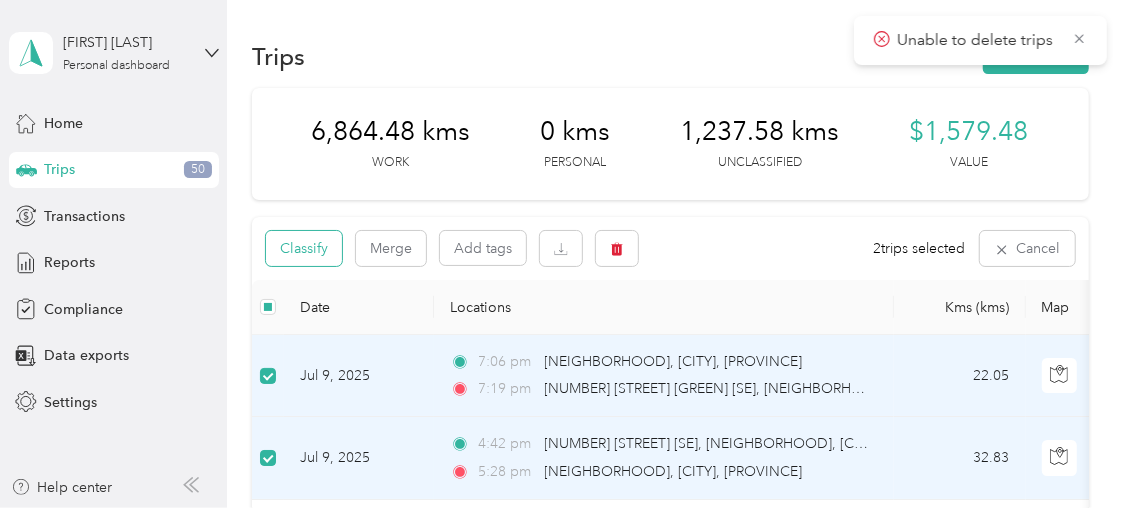 click on "Classify" at bounding box center [304, 248] 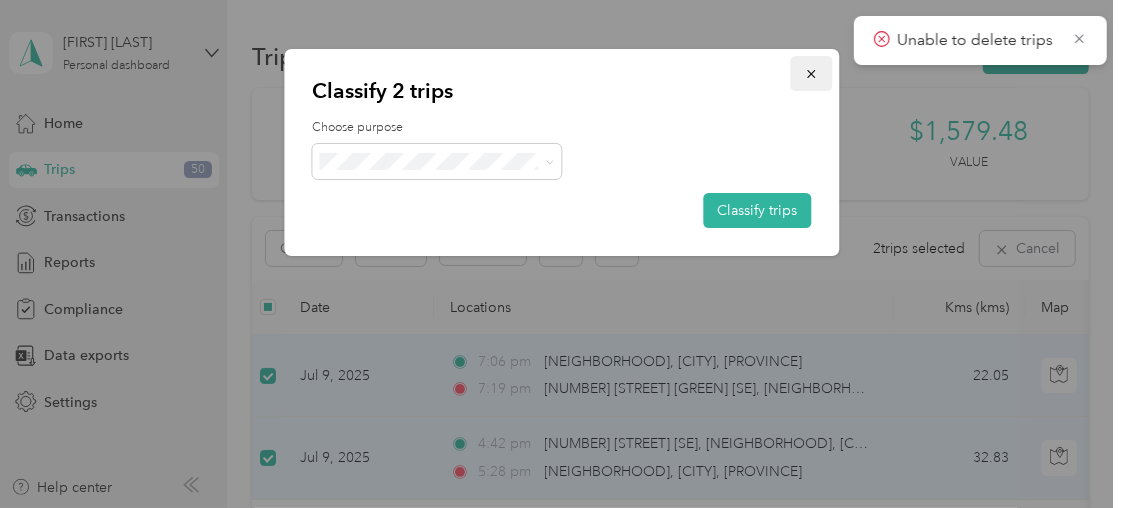 click 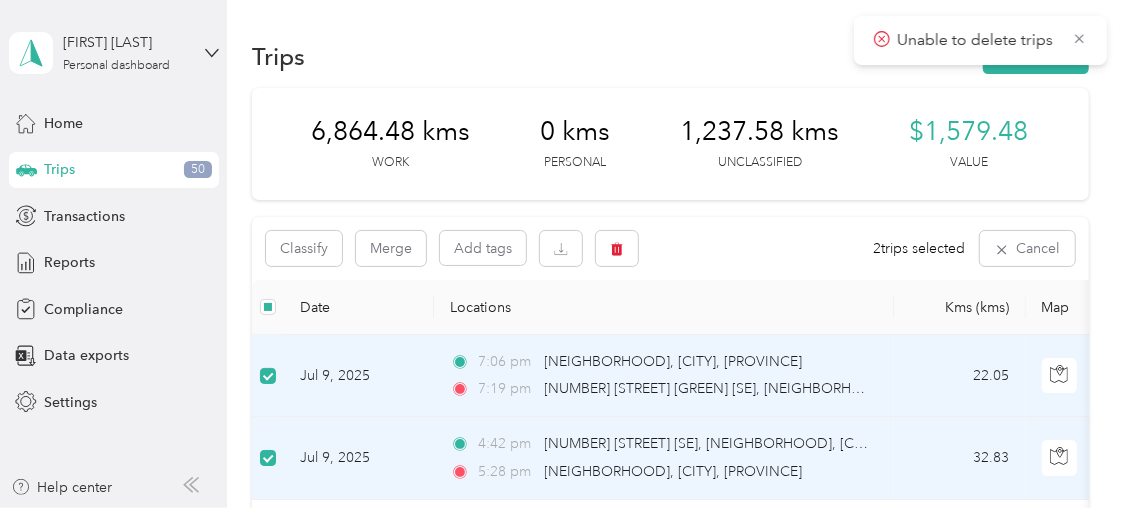 click on "Date" at bounding box center (359, 307) 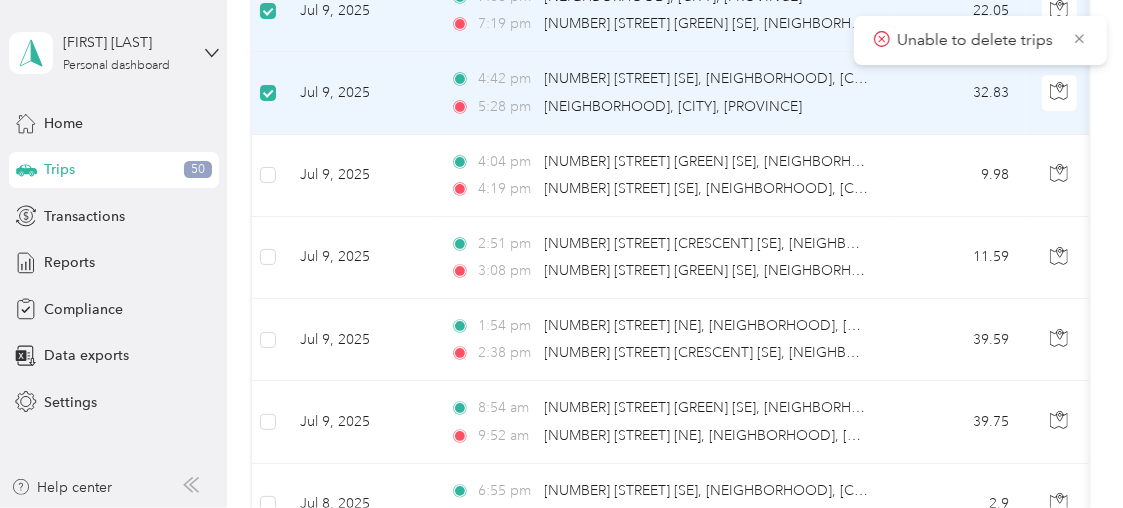 scroll, scrollTop: 346, scrollLeft: 0, axis: vertical 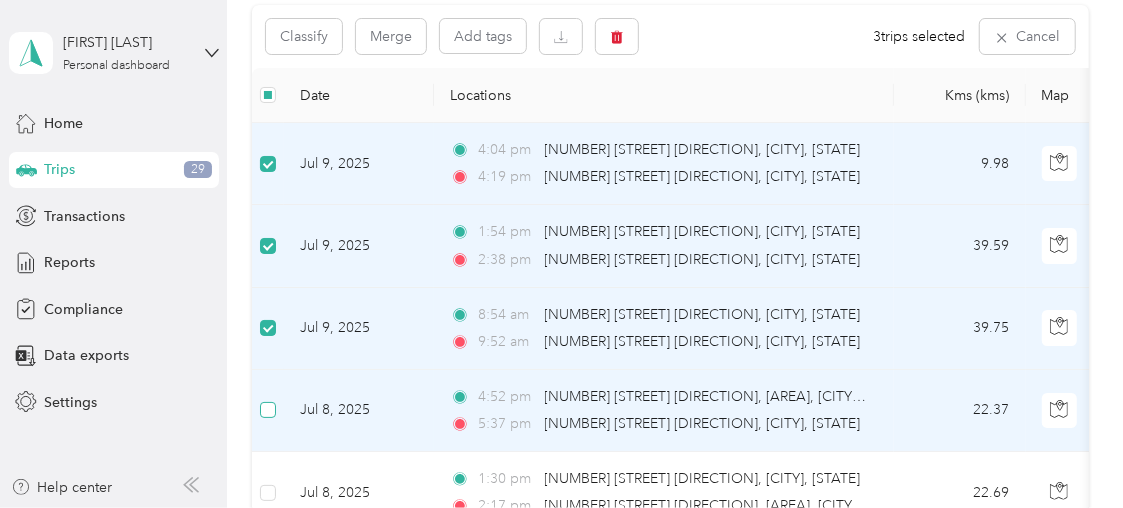click at bounding box center [268, 410] 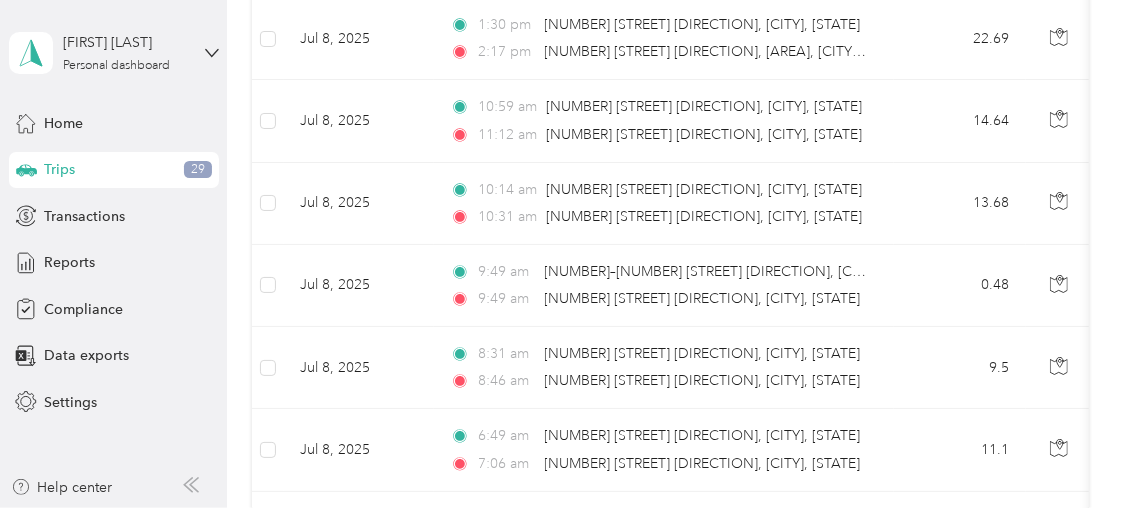scroll, scrollTop: 659, scrollLeft: 0, axis: vertical 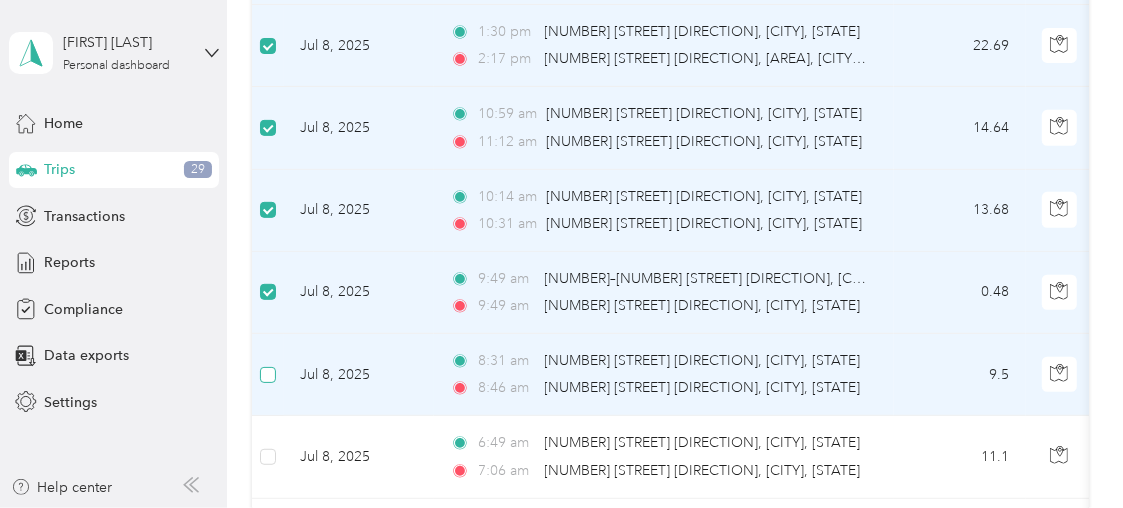 click at bounding box center [268, 375] 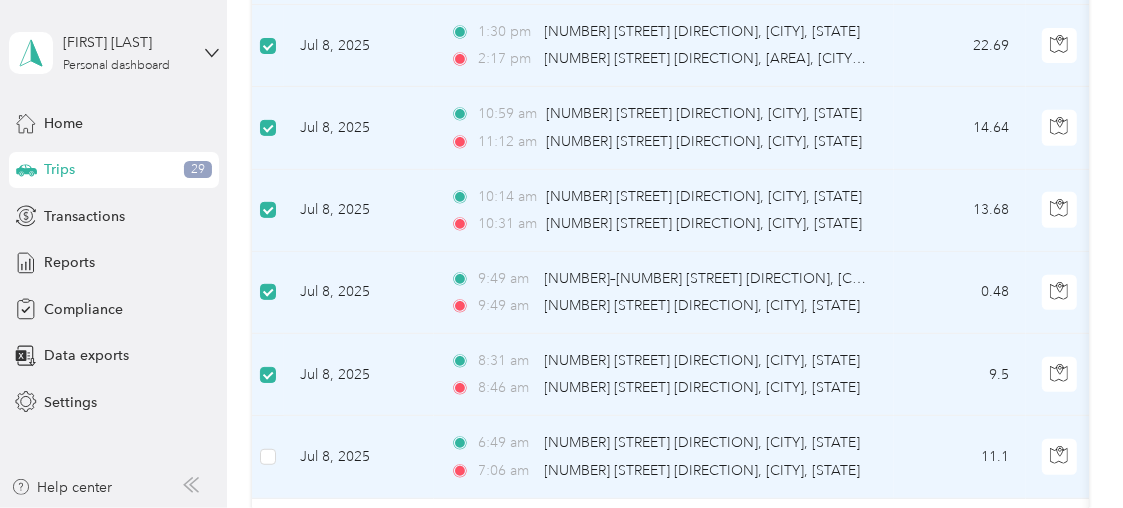 click at bounding box center [268, 457] 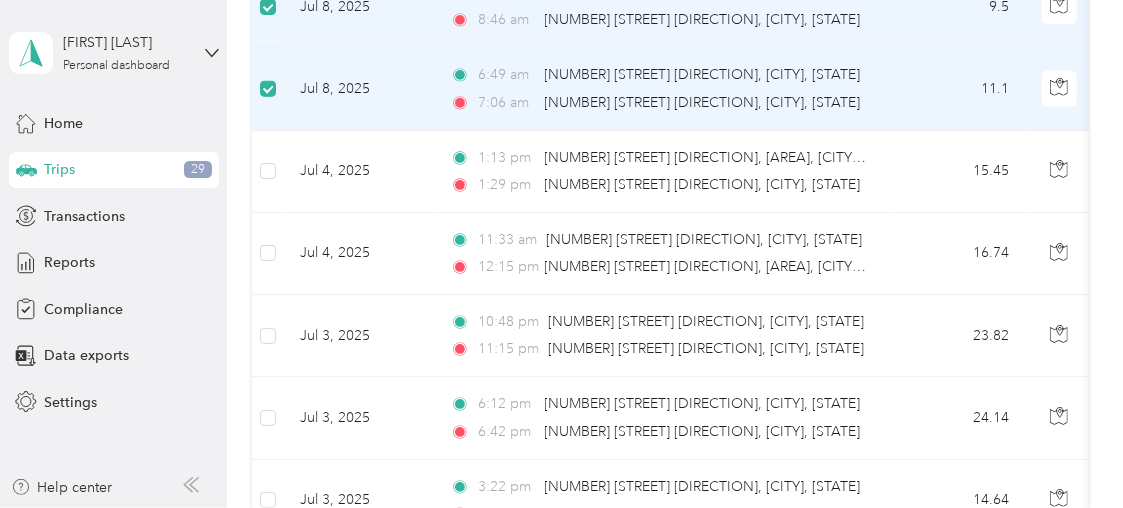 scroll, scrollTop: 1044, scrollLeft: 0, axis: vertical 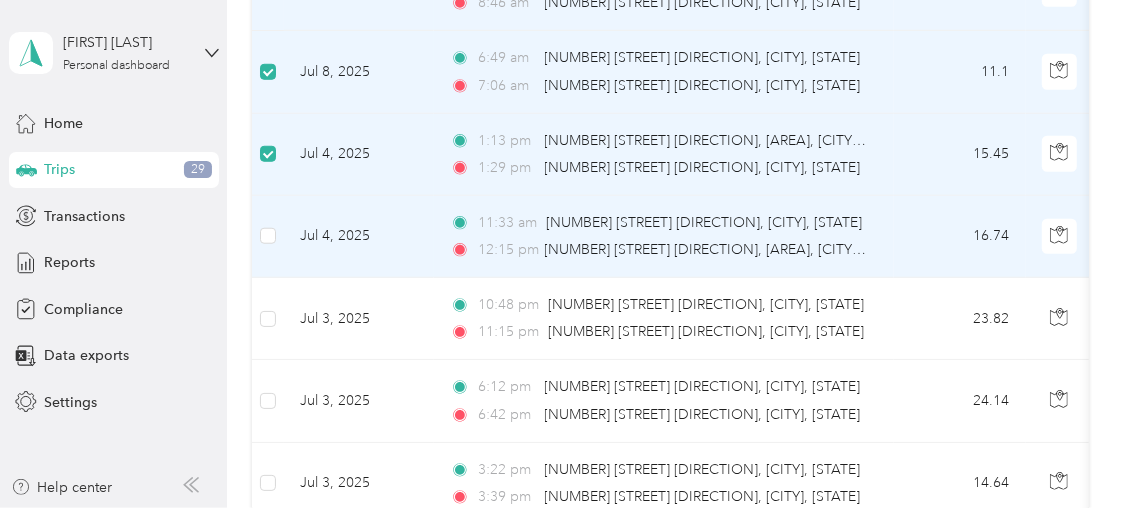 click at bounding box center (268, 237) 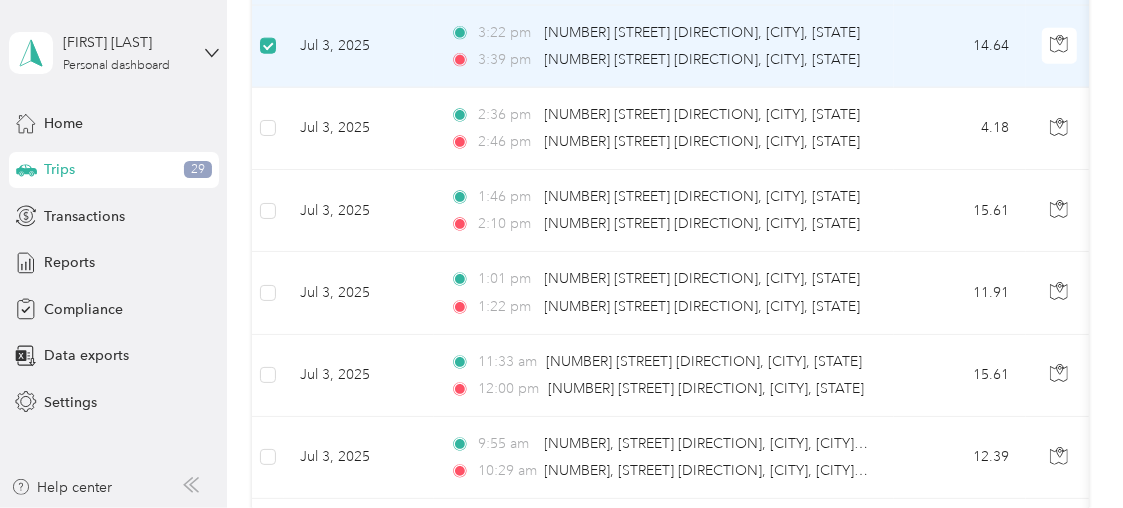 scroll, scrollTop: 1488, scrollLeft: 0, axis: vertical 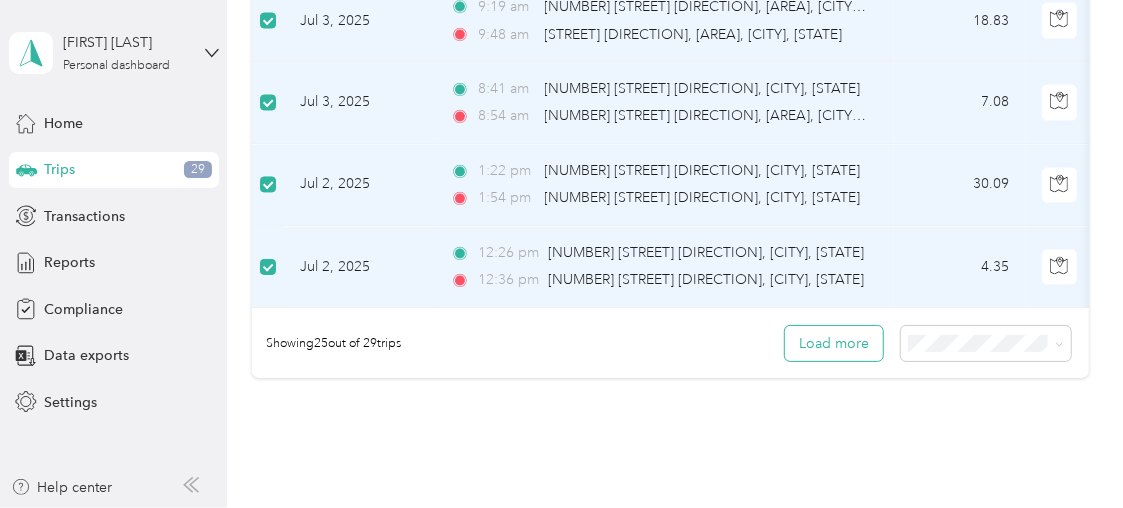 click on "Load more" at bounding box center [834, 343] 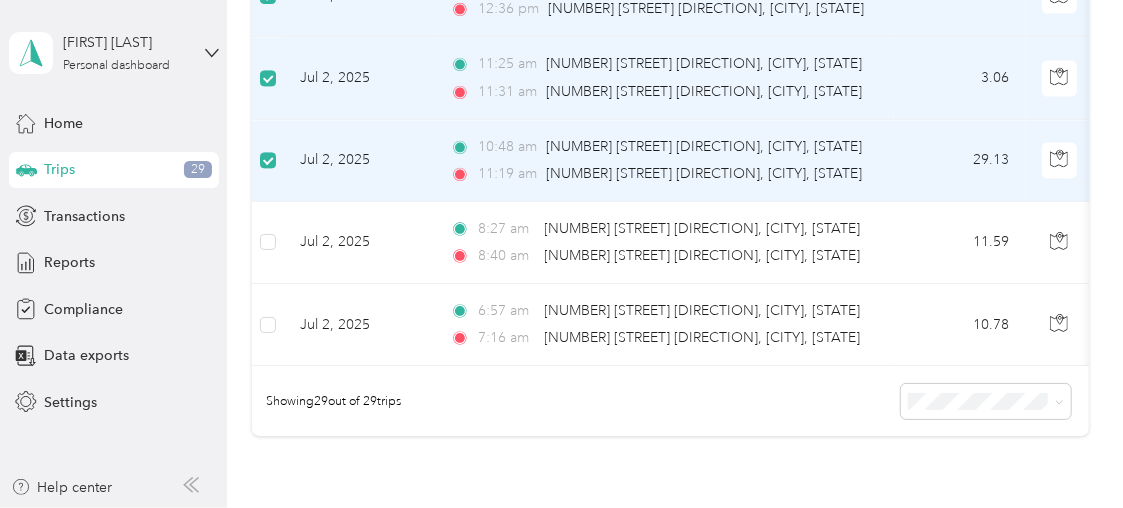 scroll, scrollTop: 2323, scrollLeft: 0, axis: vertical 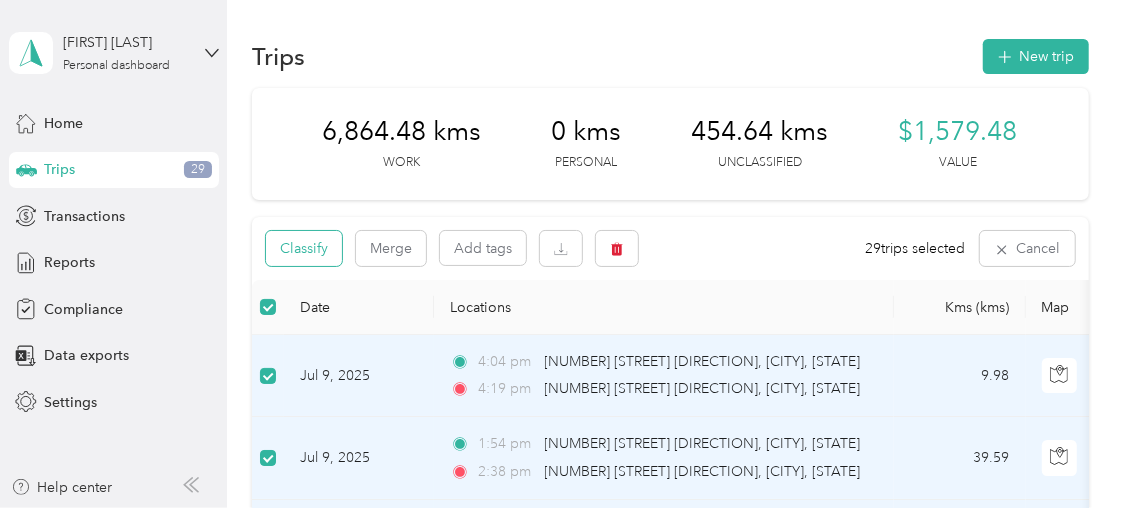 click on "Classify" at bounding box center (304, 248) 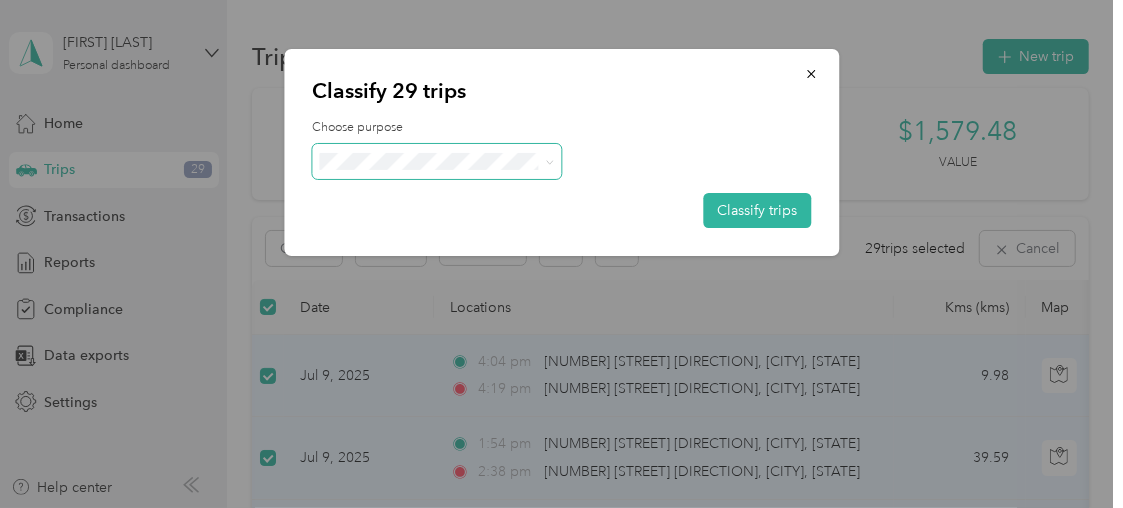 click at bounding box center [437, 161] 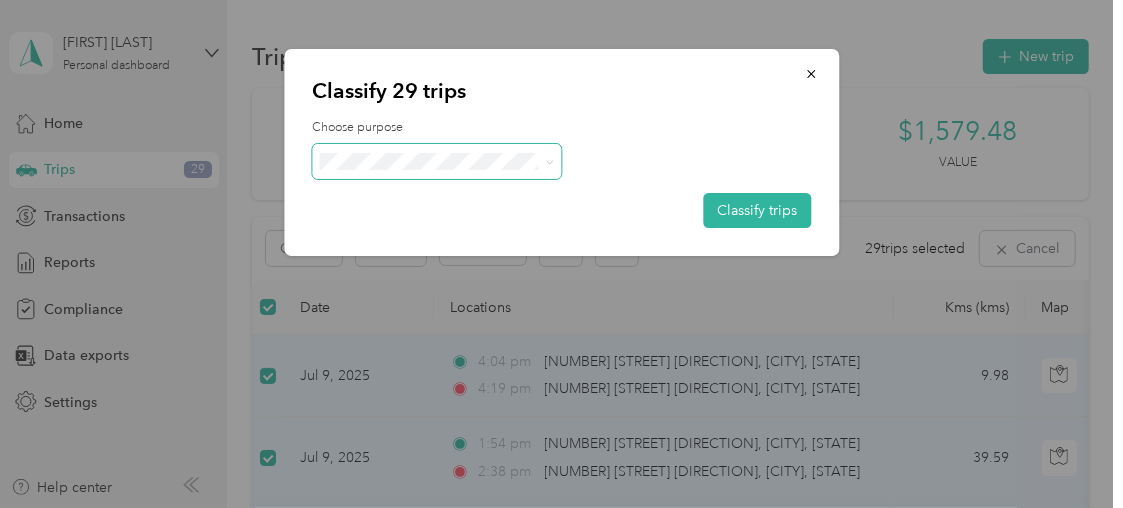 click 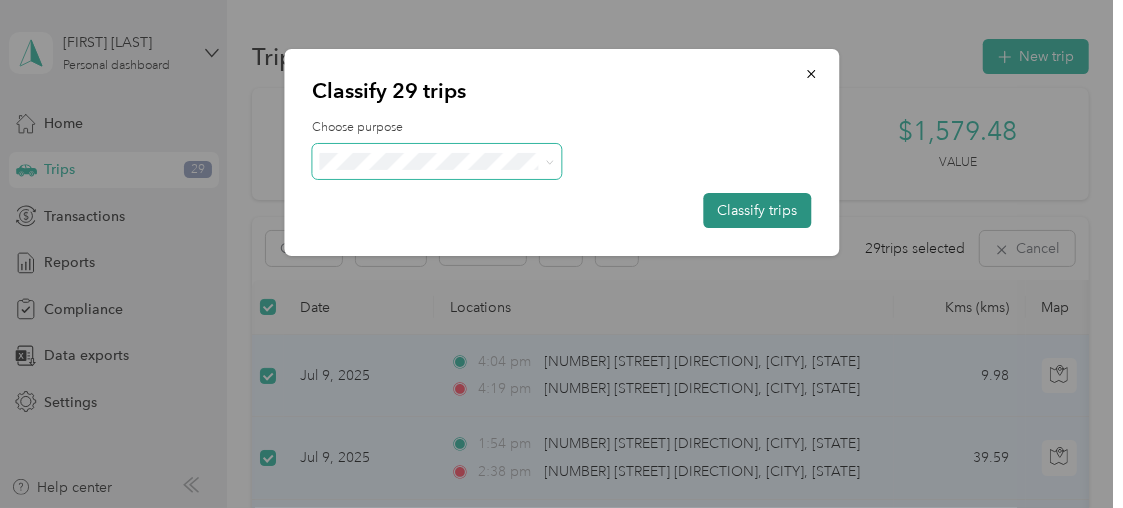 click on "Classify trips" at bounding box center (757, 210) 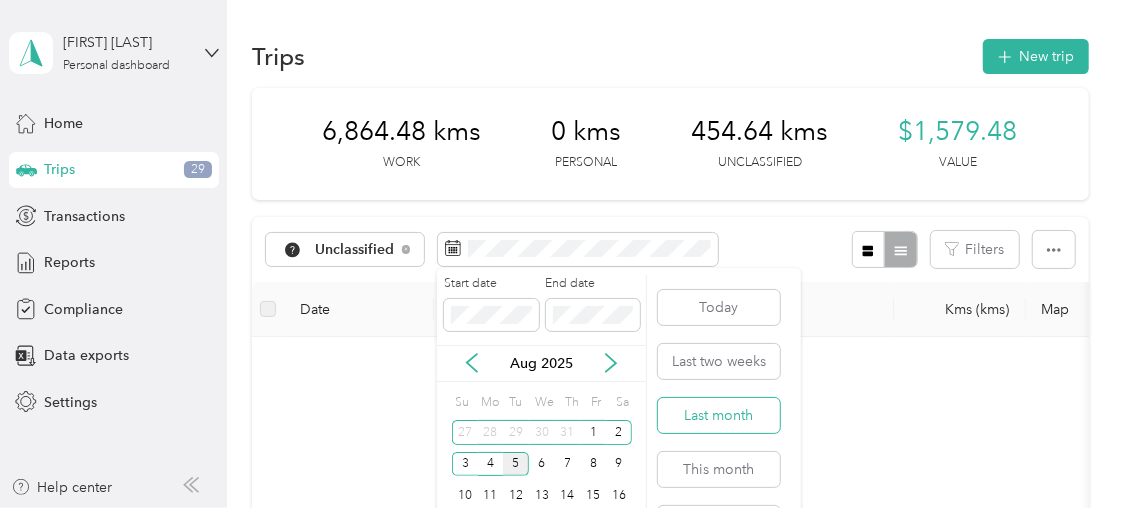 click on "Last month" at bounding box center (719, 415) 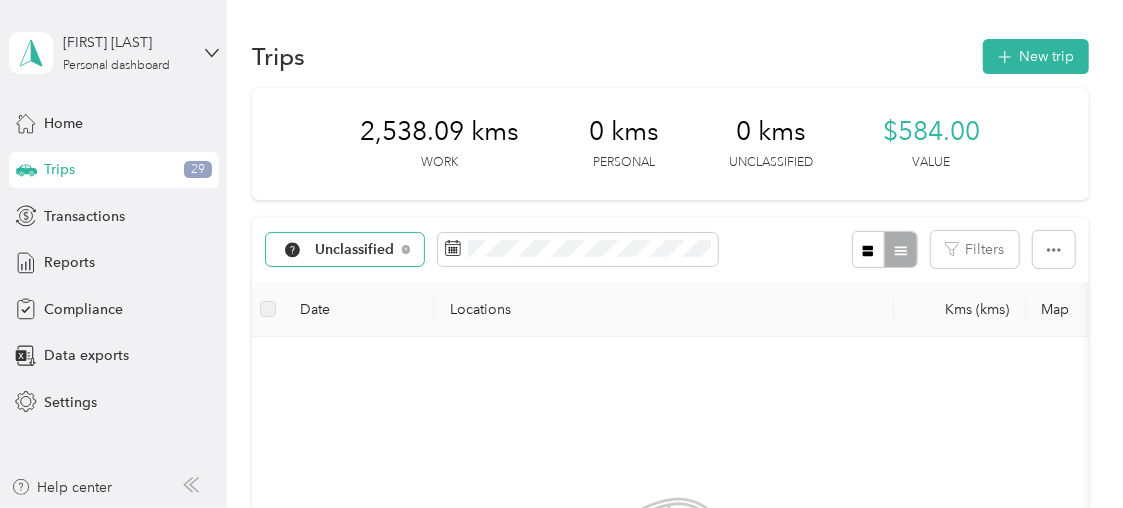click on "Unclassified" at bounding box center (355, 250) 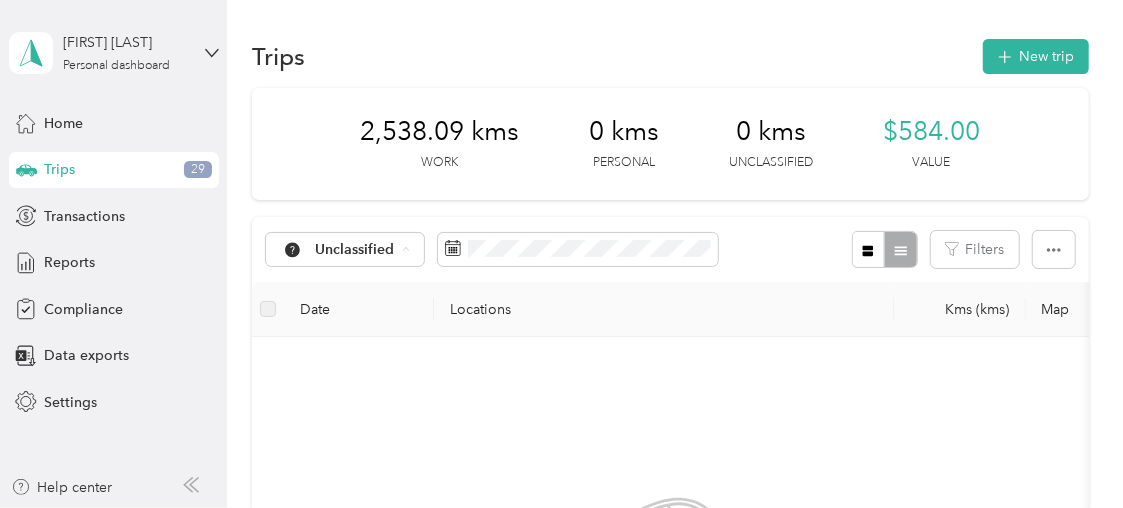 click on "Drive DeVilbiss Healthcare - CAN" at bounding box center [425, 355] 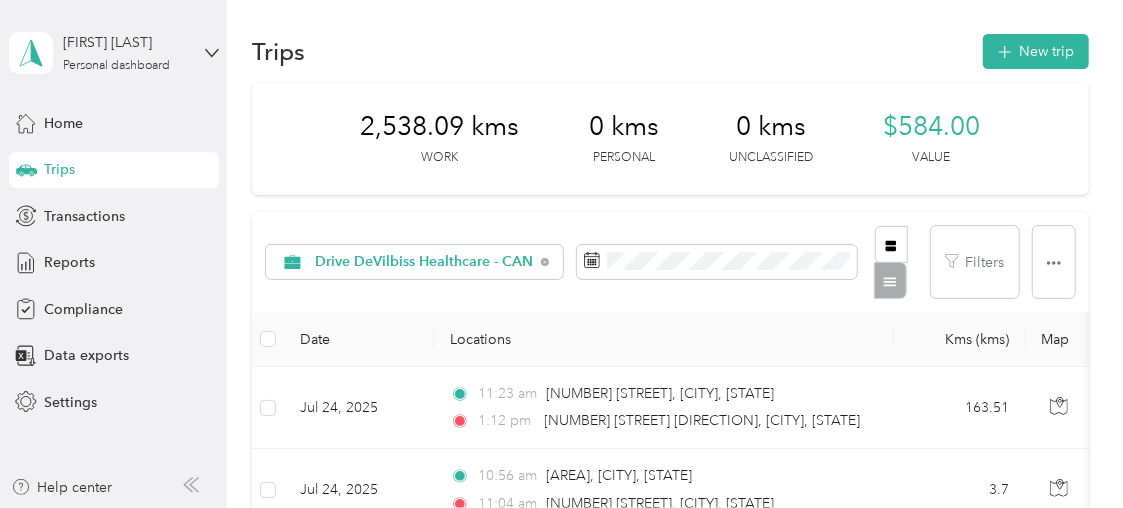 scroll, scrollTop: 0, scrollLeft: 0, axis: both 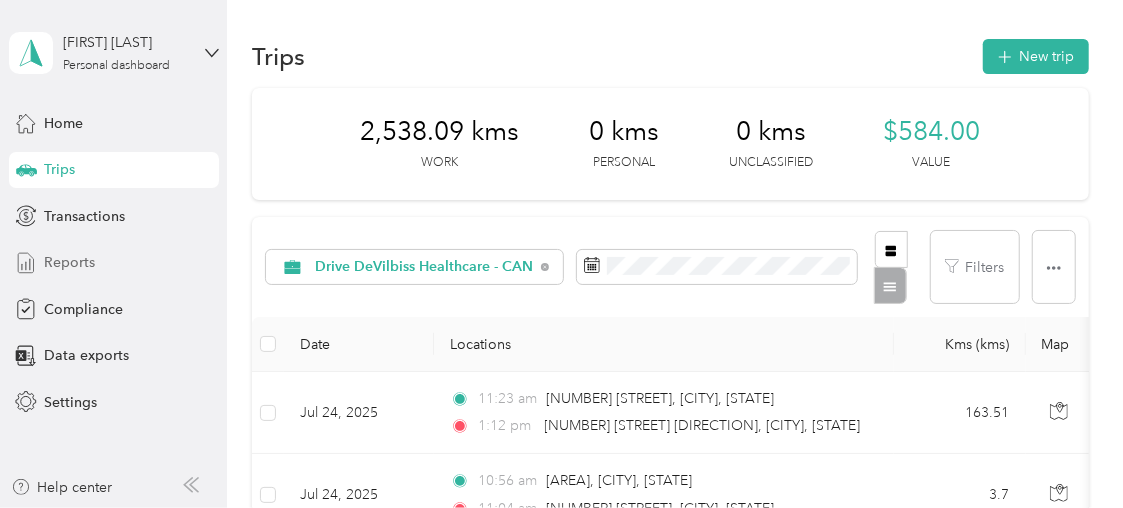 click on "Reports" at bounding box center (69, 262) 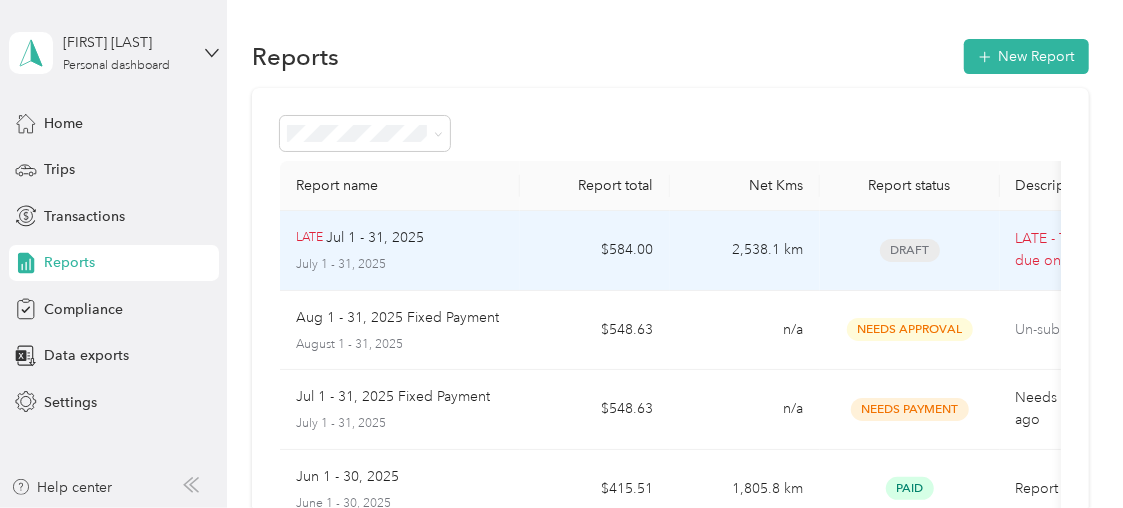 click on "Draft" at bounding box center [910, 250] 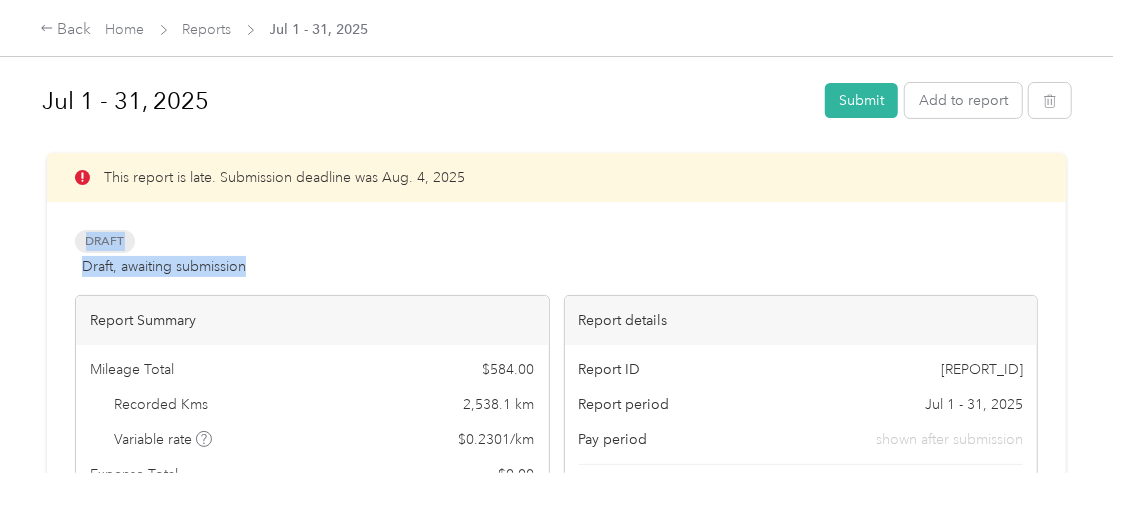 drag, startPoint x: 1068, startPoint y: 243, endPoint x: 1064, endPoint y: 200, distance: 43.185646 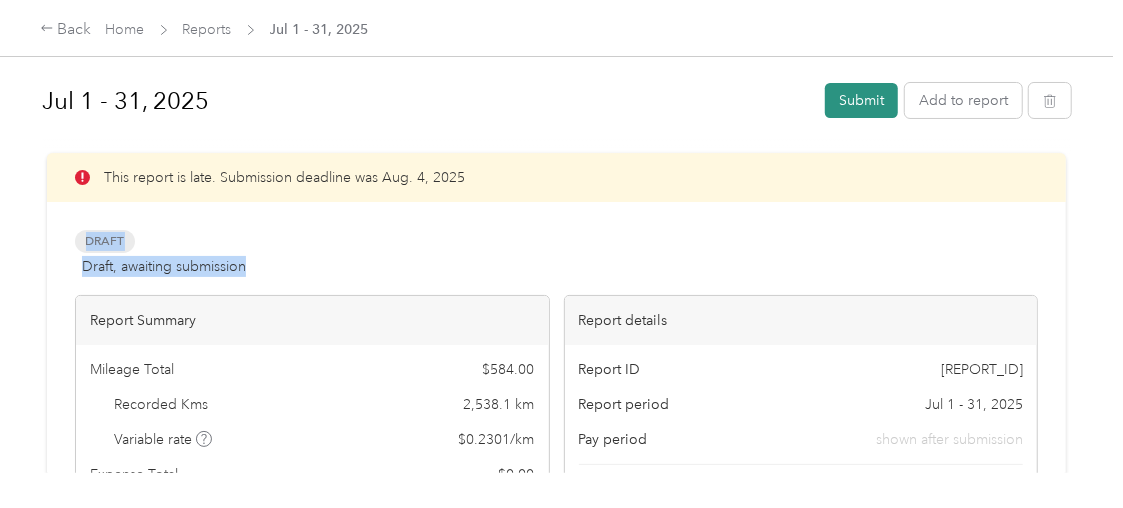 click on "Submit" at bounding box center (861, 100) 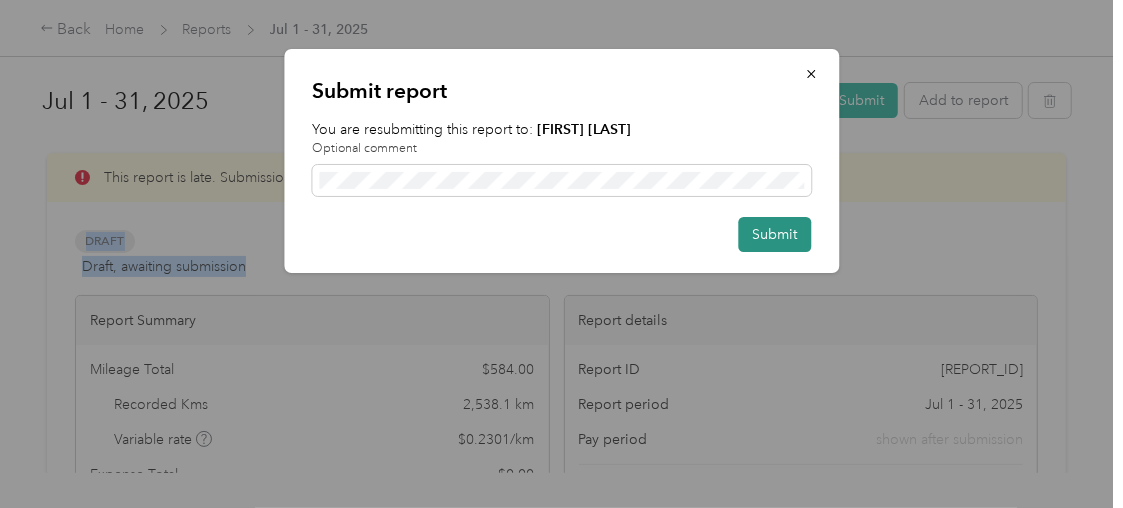 click on "Submit" at bounding box center [774, 234] 